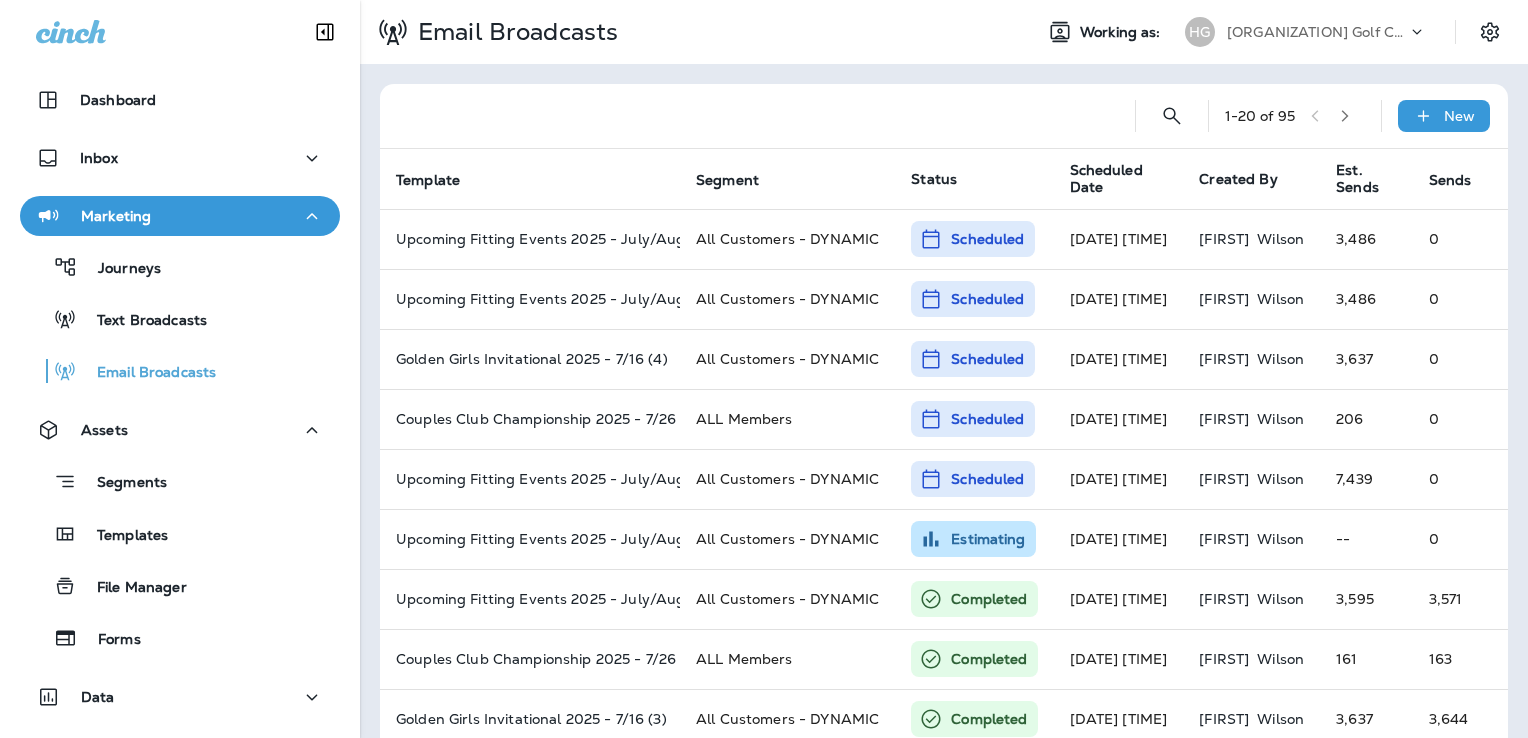scroll, scrollTop: 0, scrollLeft: 0, axis: both 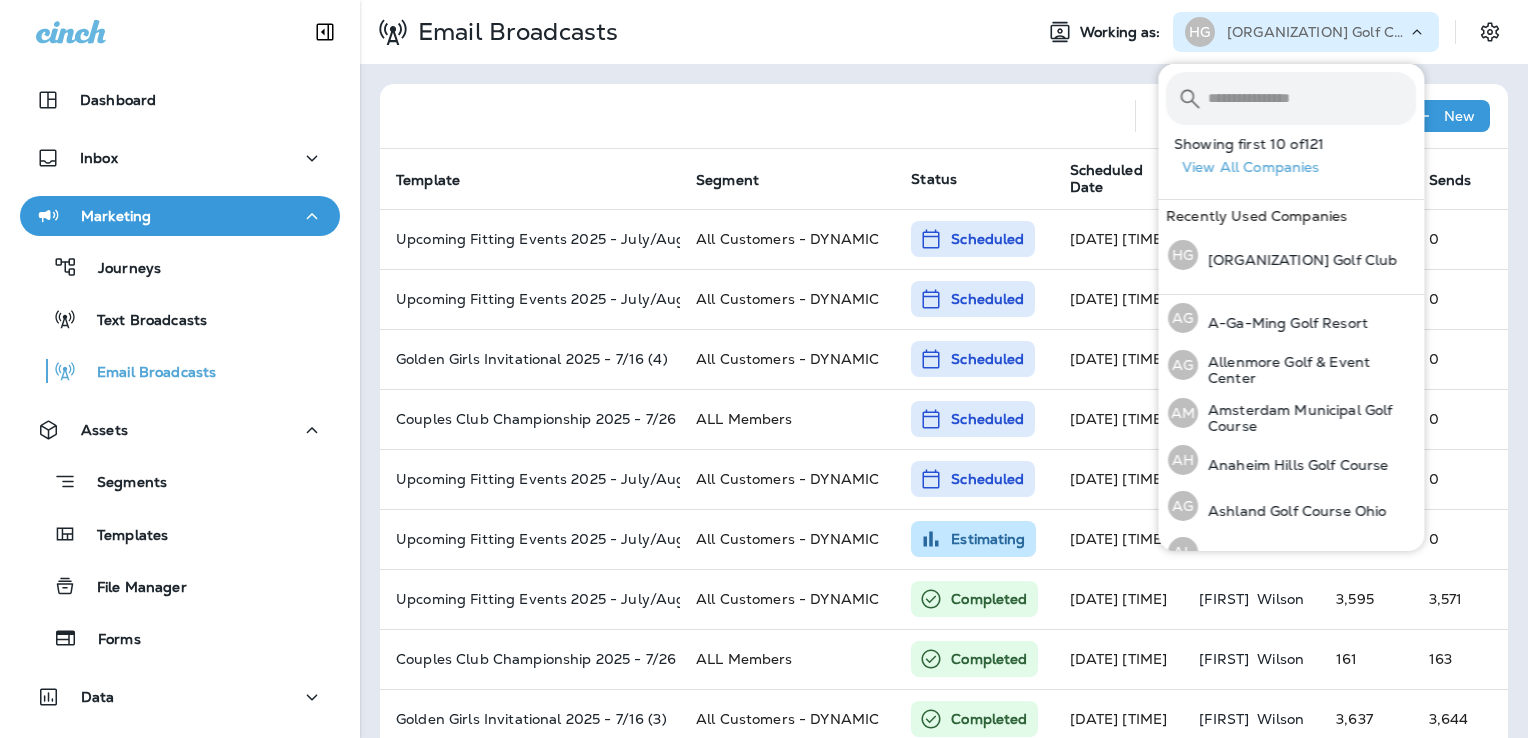 click at bounding box center [1312, 98] 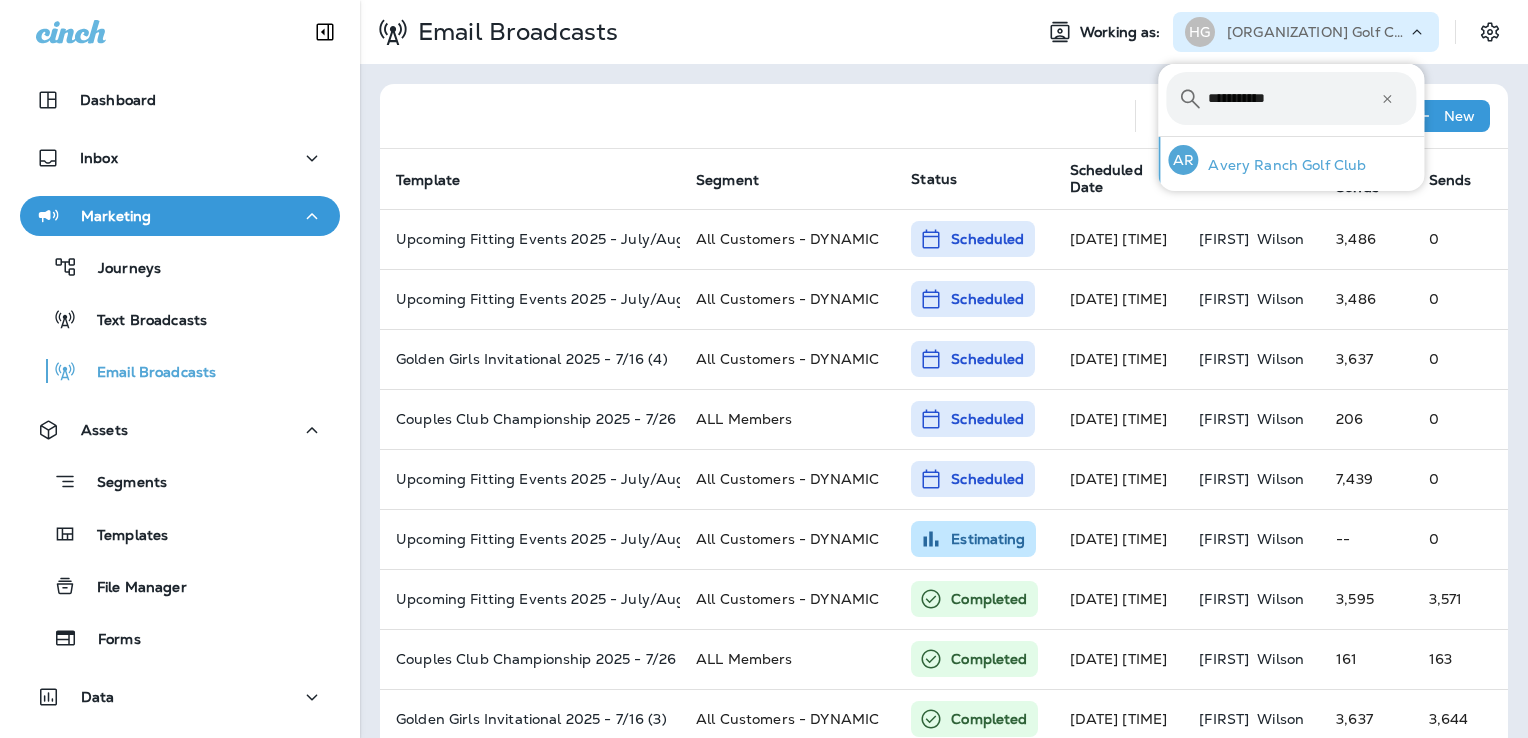 type on "**********" 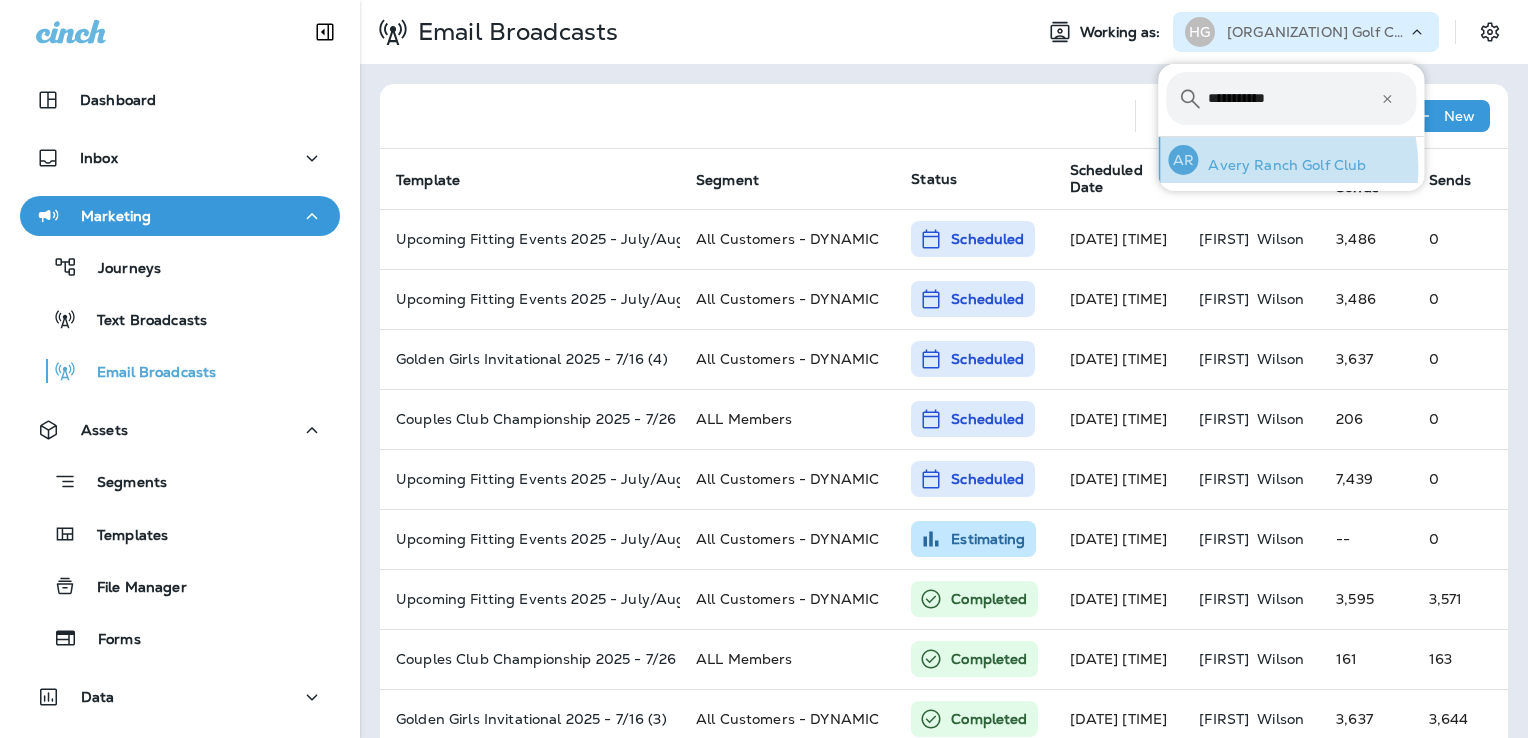click on "Avery Ranch Golf Club" at bounding box center (1282, 165) 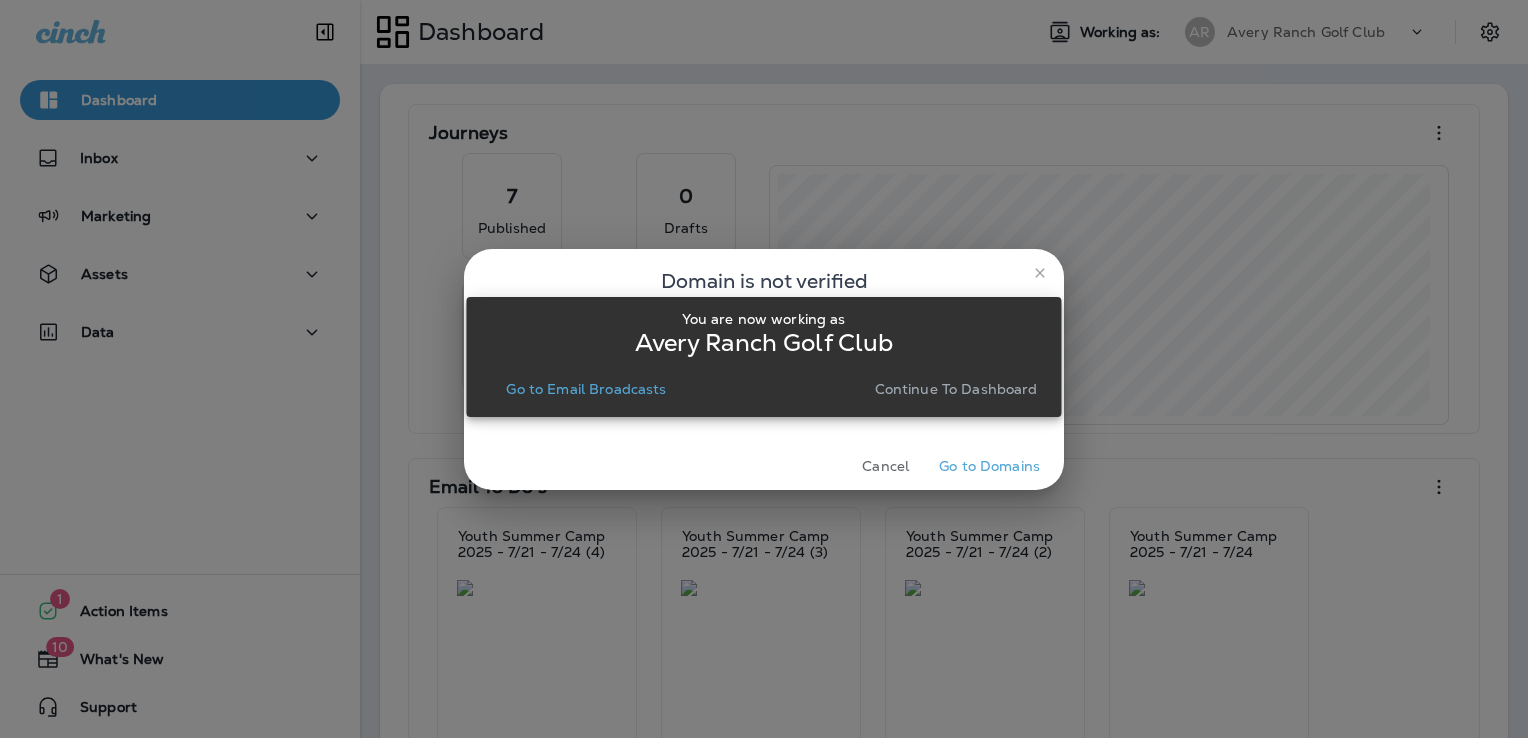 drag, startPoint x: 611, startPoint y: 394, endPoint x: 880, endPoint y: 458, distance: 276.50858 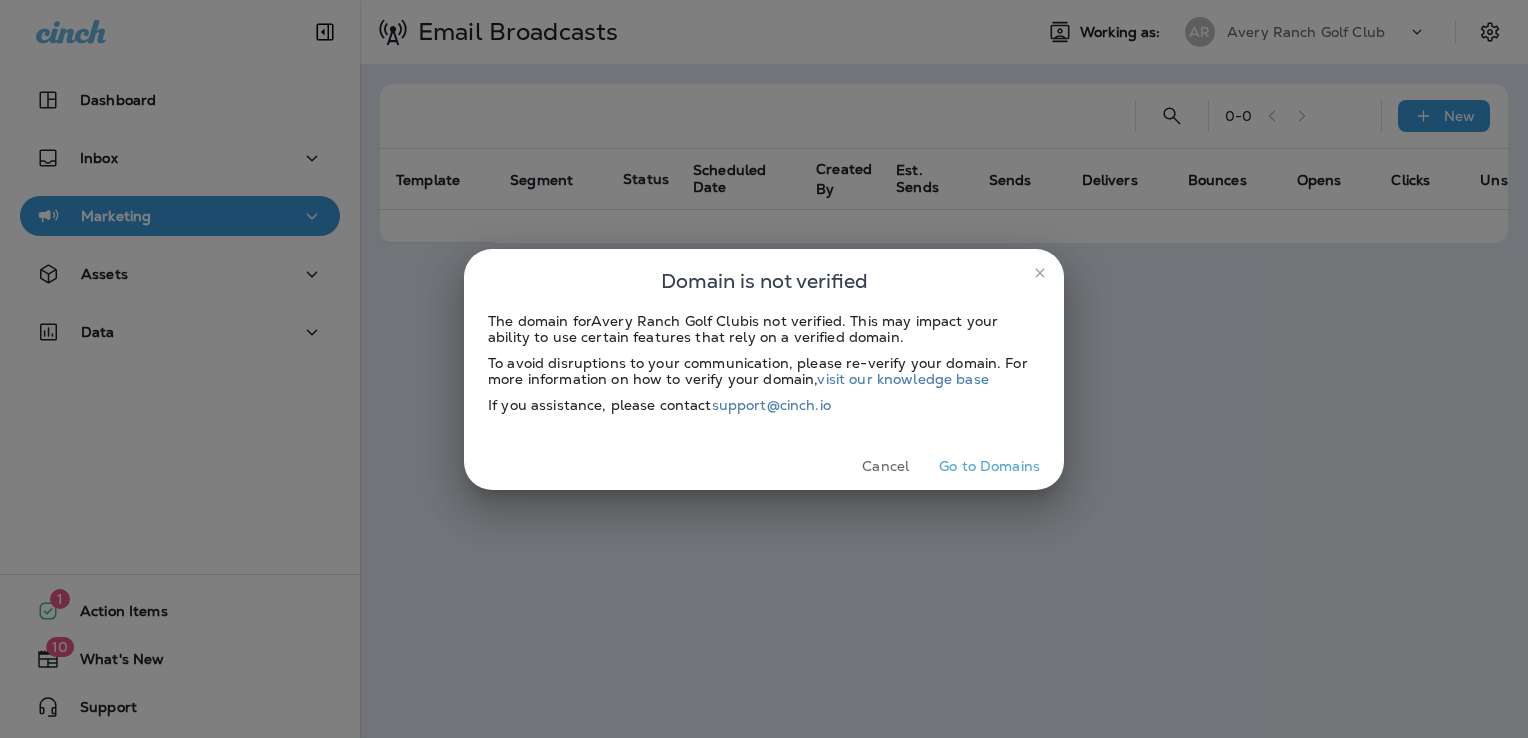 click on "Cancel" at bounding box center [885, 466] 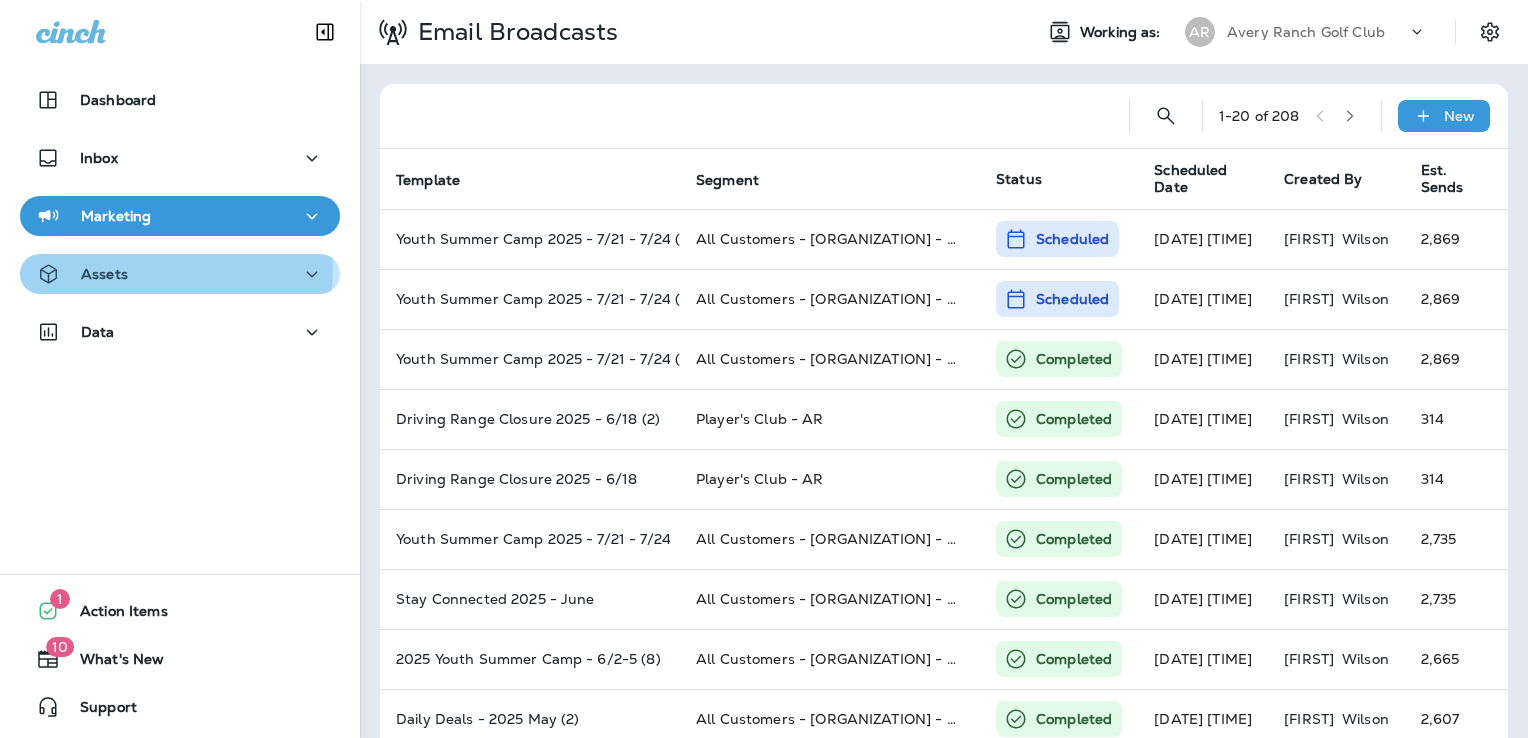 click on "Assets" at bounding box center [180, 100] 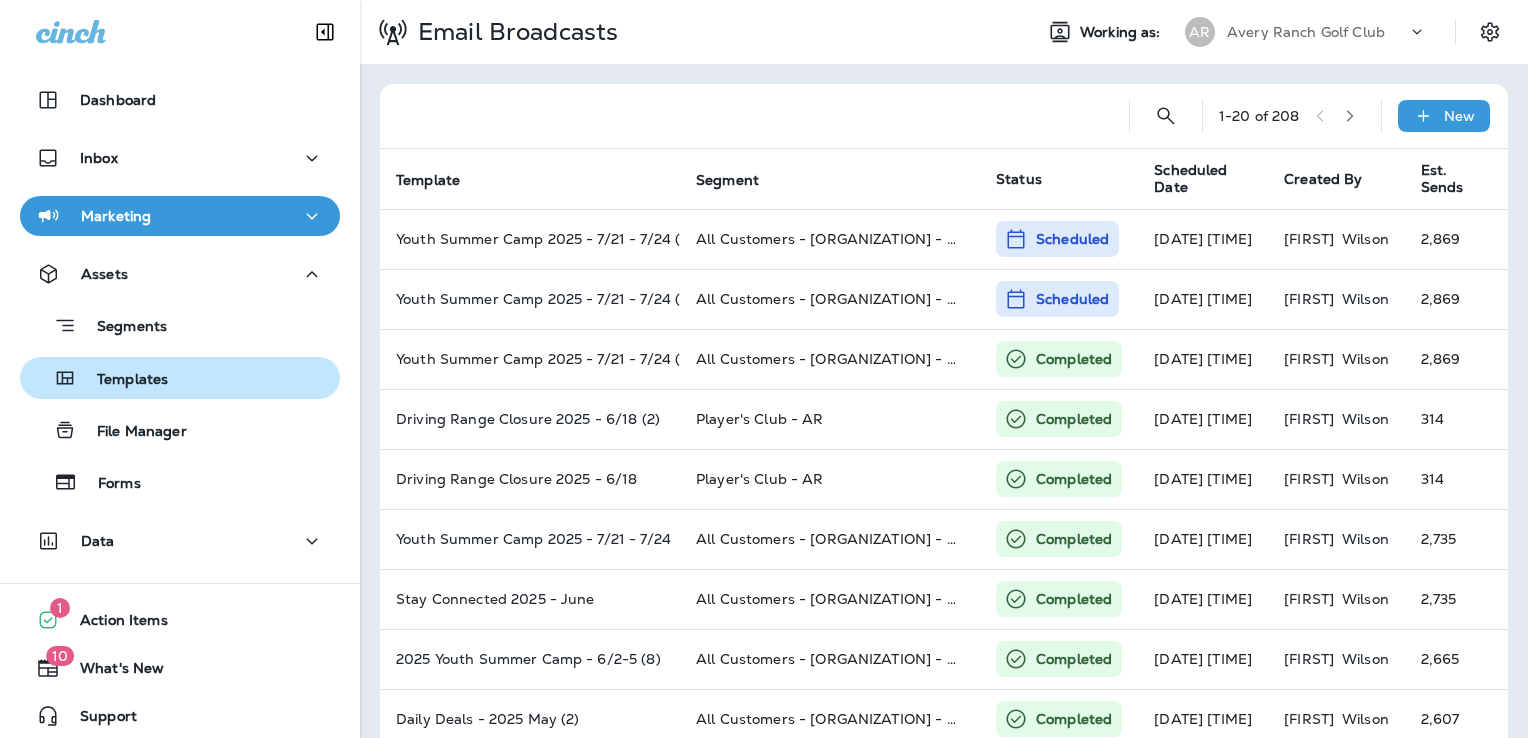 click on "Templates" at bounding box center (180, 325) 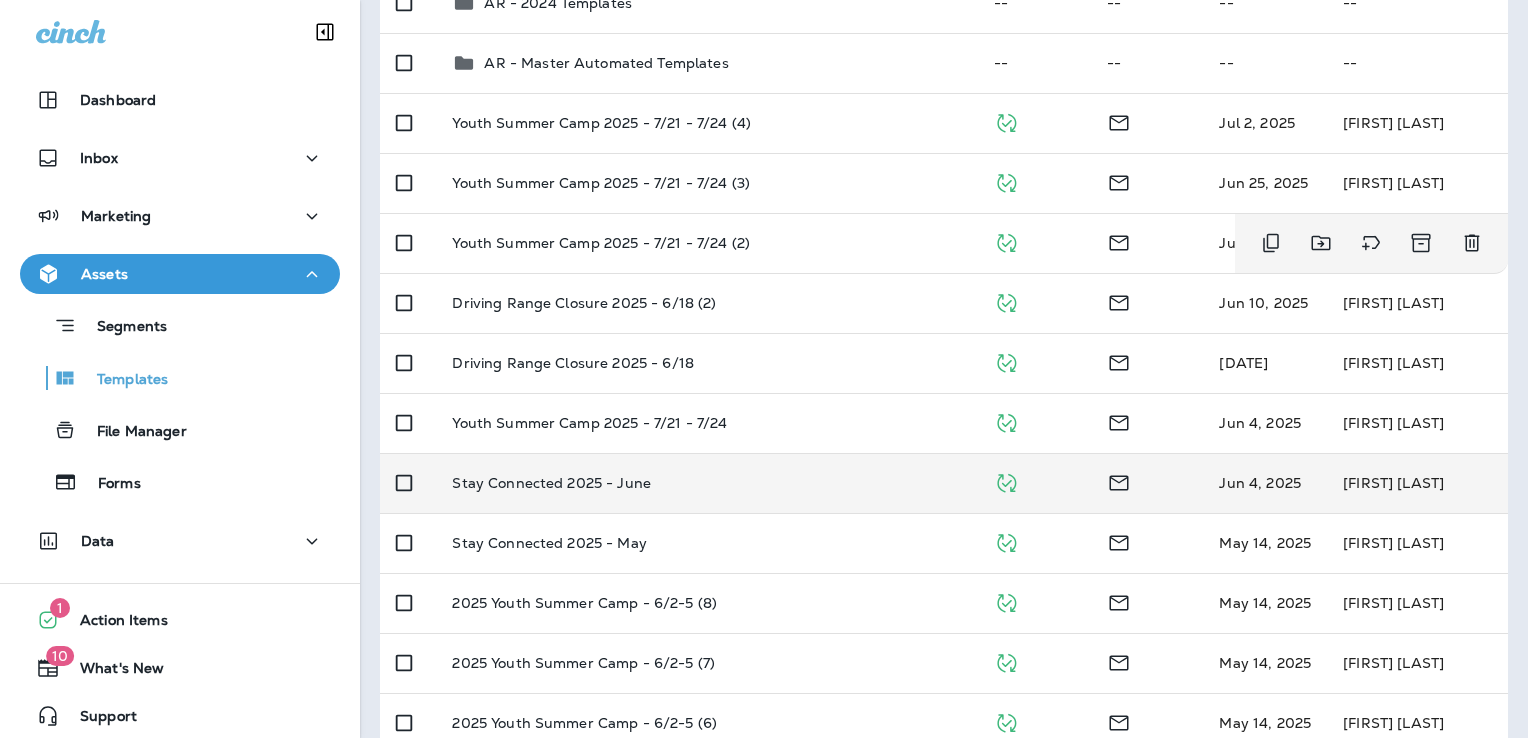 scroll, scrollTop: 400, scrollLeft: 0, axis: vertical 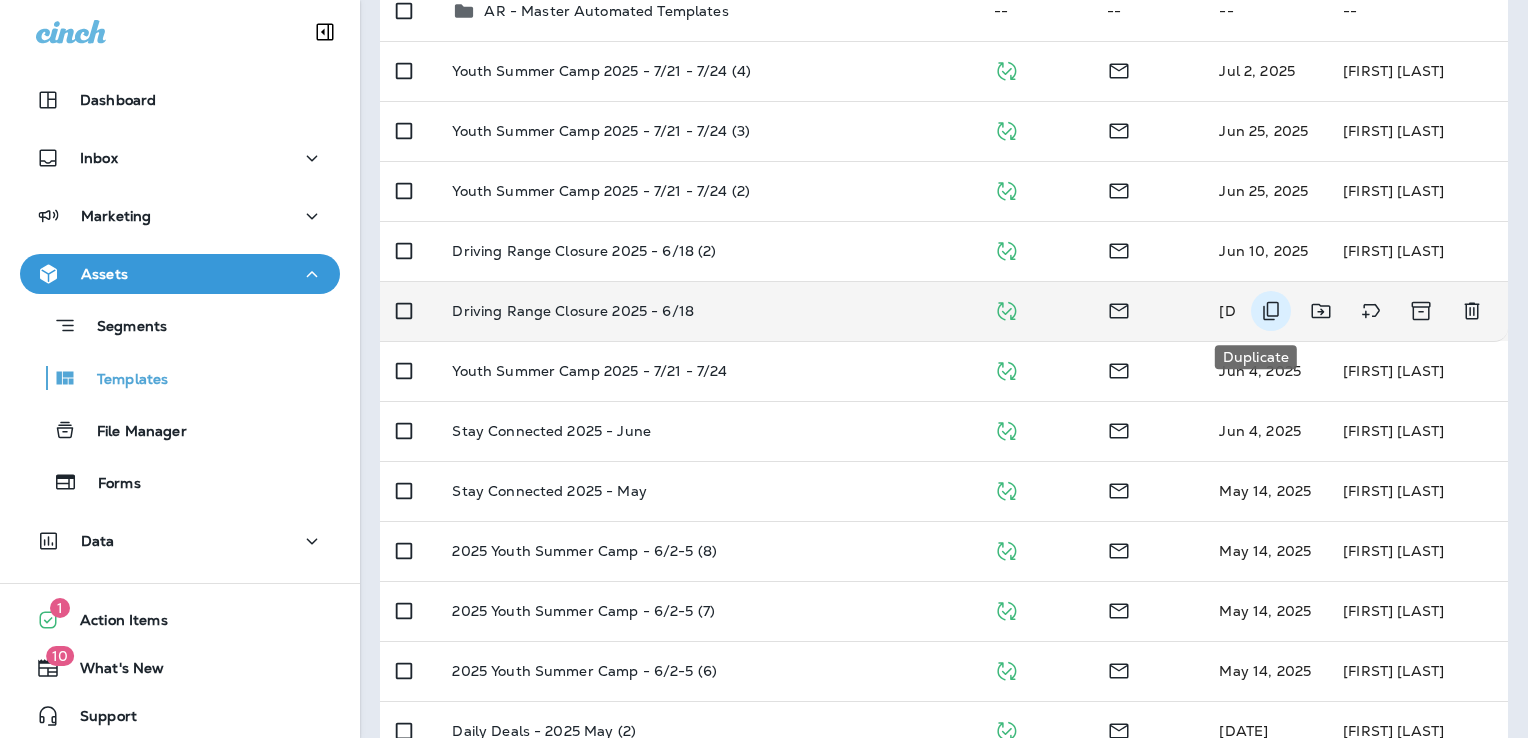 click at bounding box center [1271, 311] 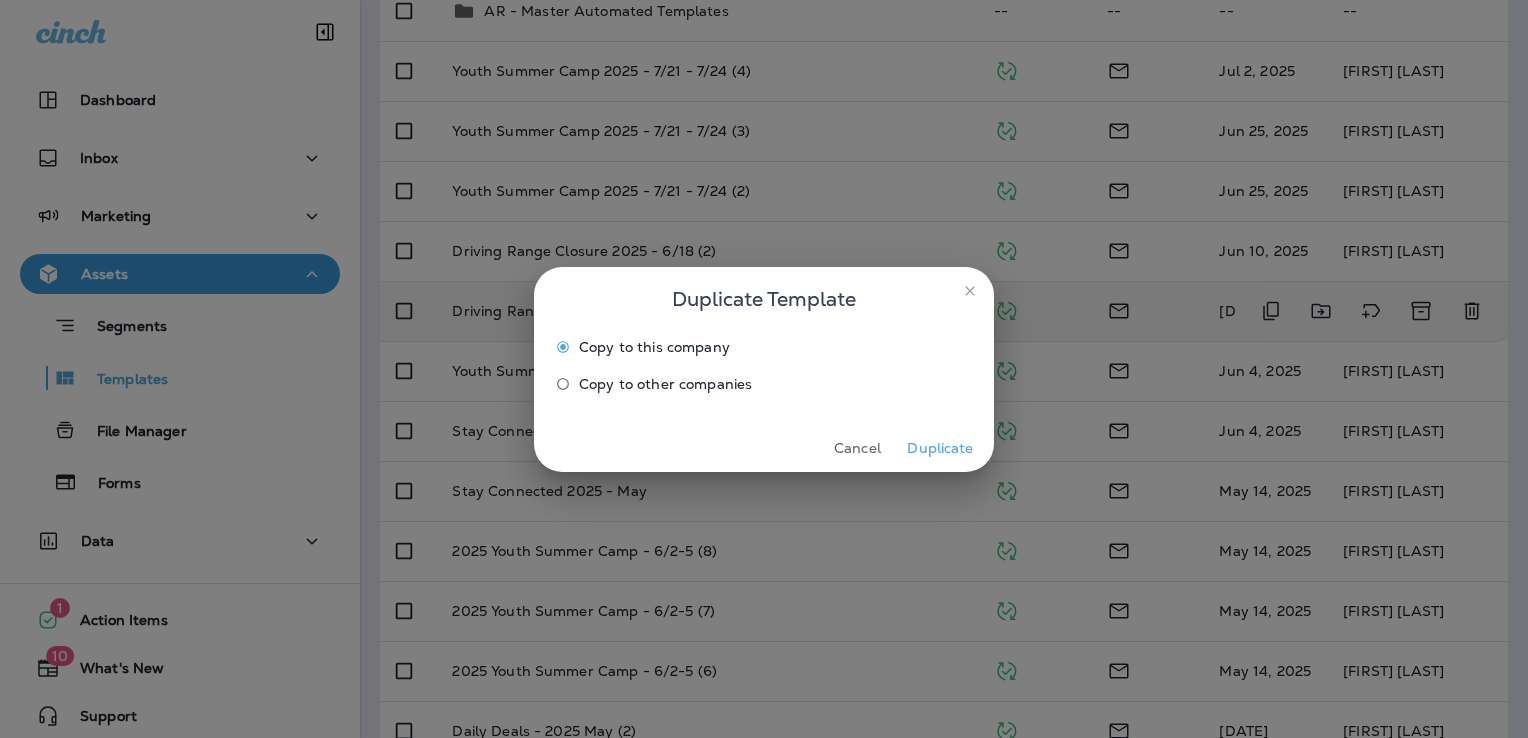 click on "Duplicate" at bounding box center [940, 448] 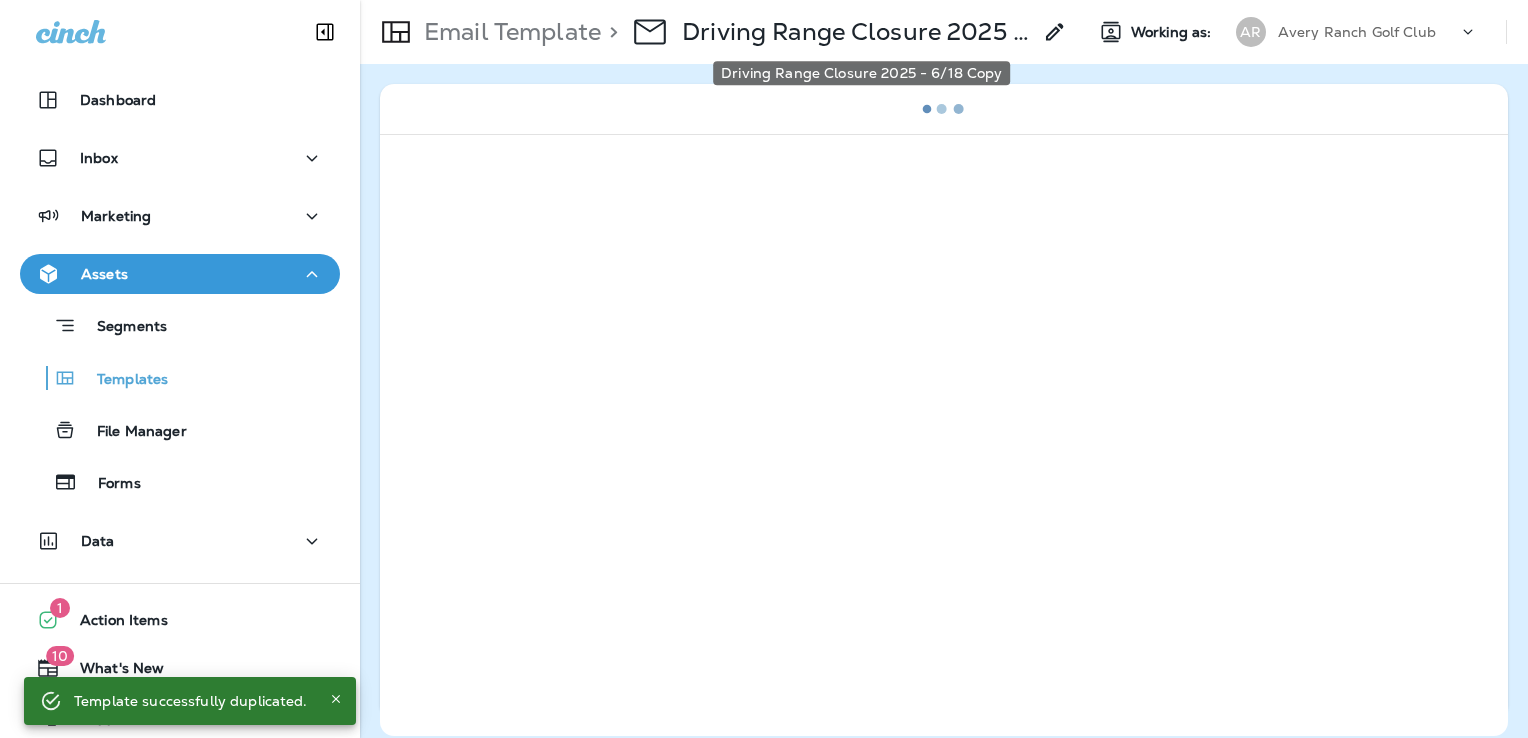 click on "Driving Range Closure 2025 - 6/18 Copy" at bounding box center (856, 32) 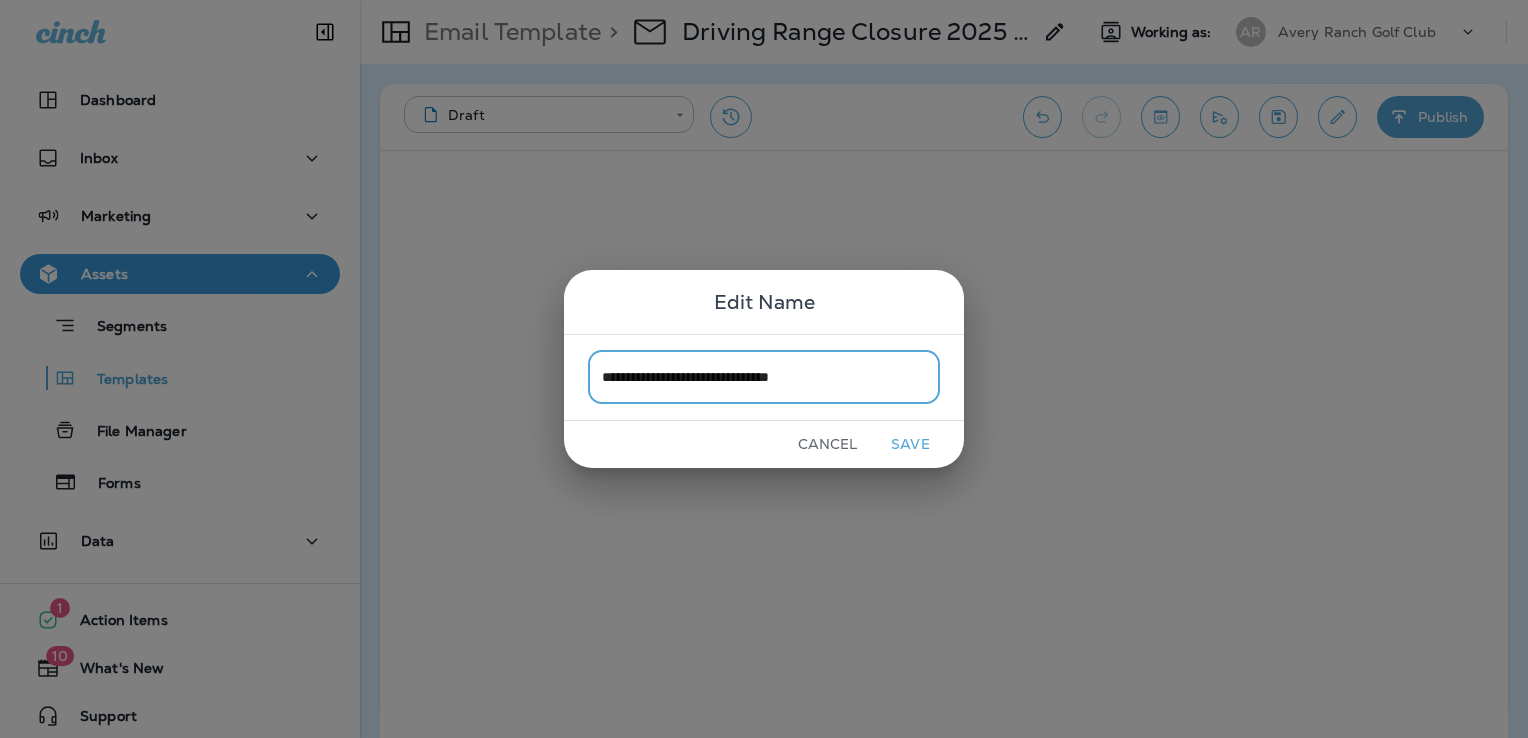 type on "**********" 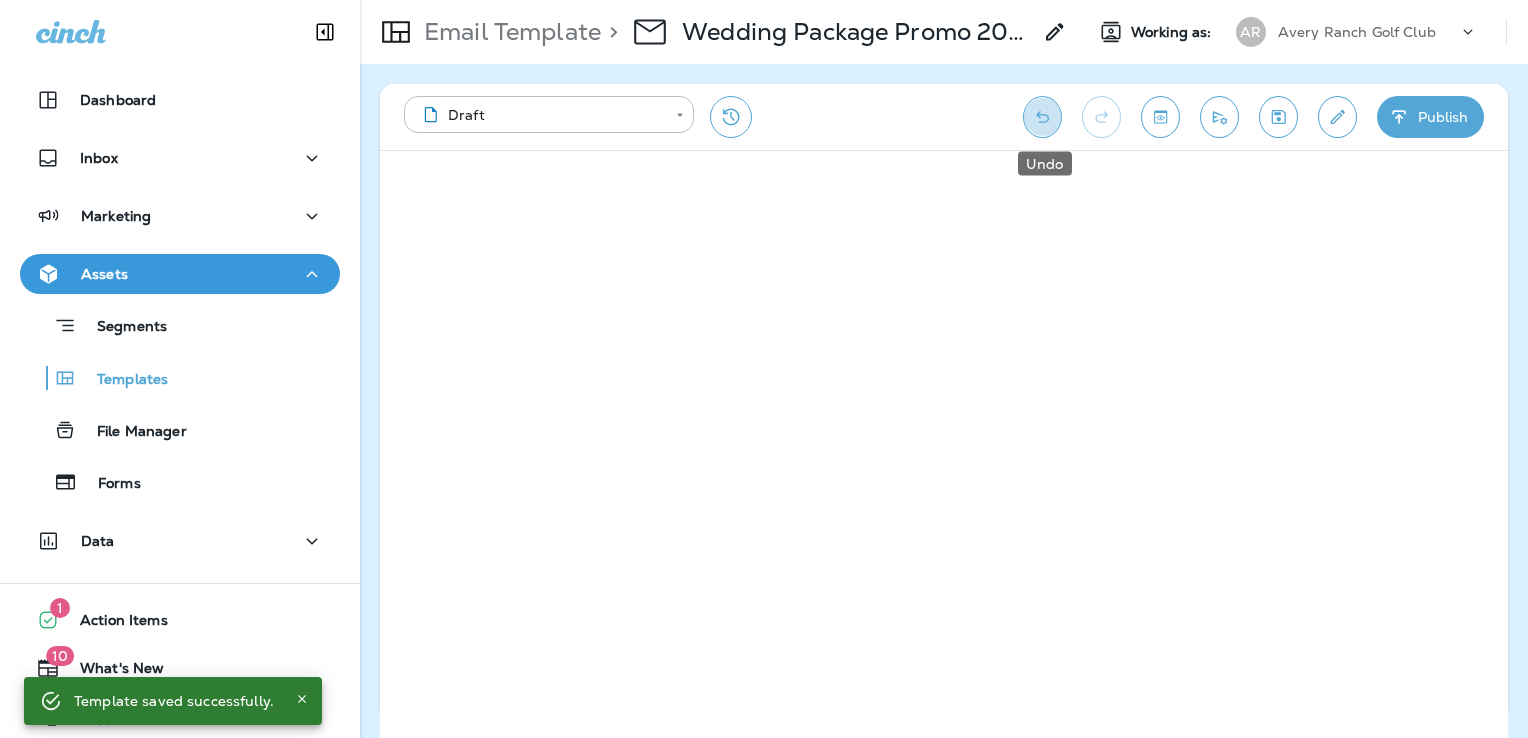click at bounding box center (1042, 117) 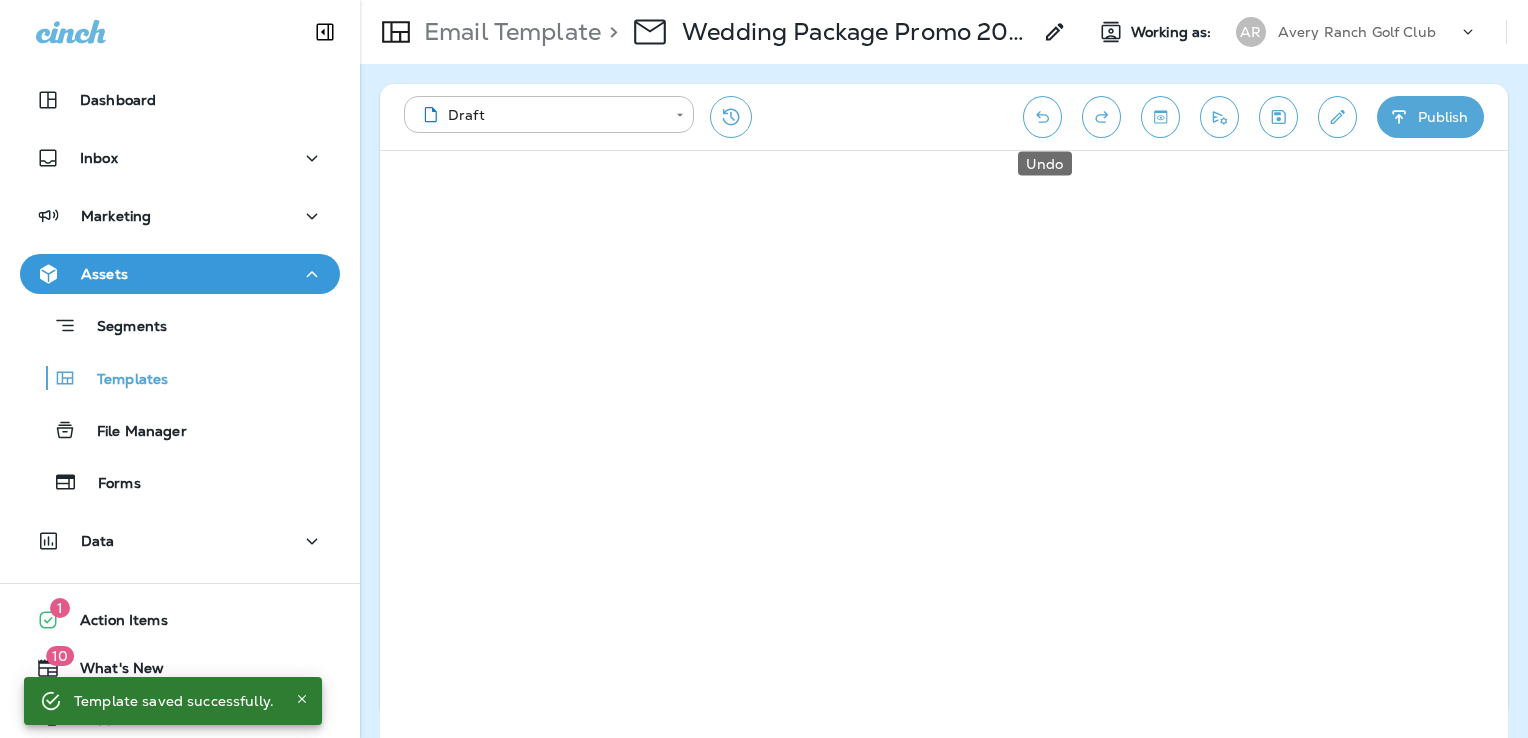 click at bounding box center [1042, 117] 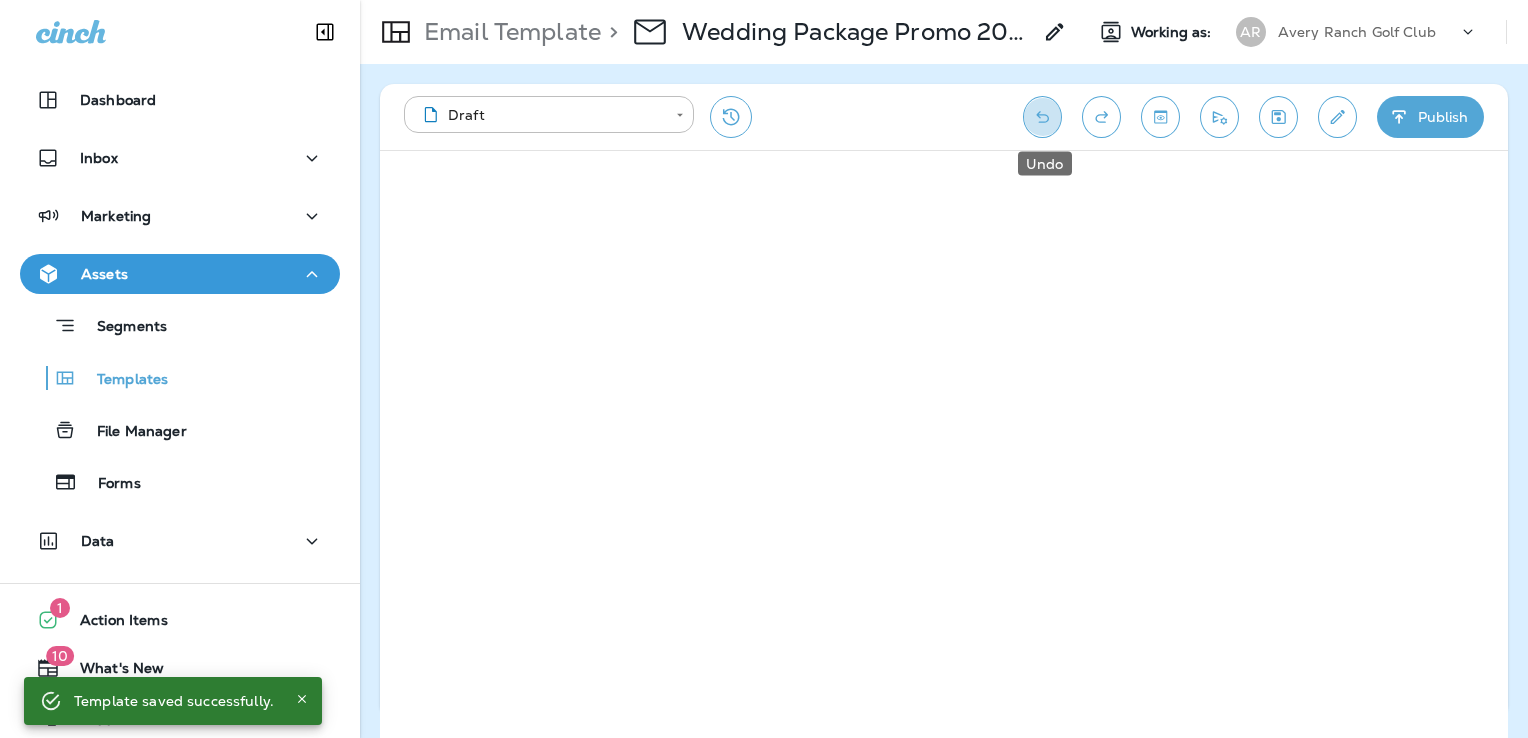 click at bounding box center (1042, 117) 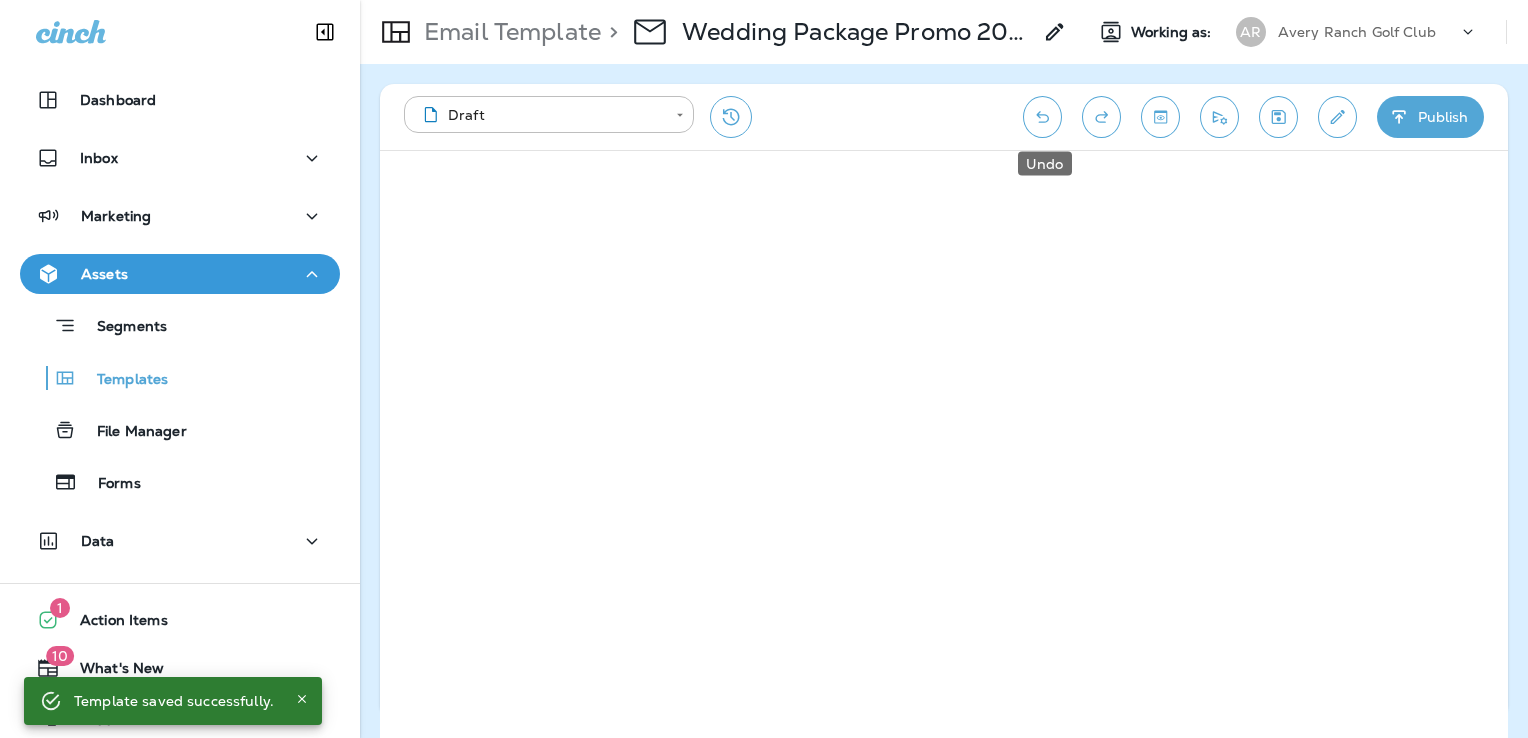 click at bounding box center [1042, 117] 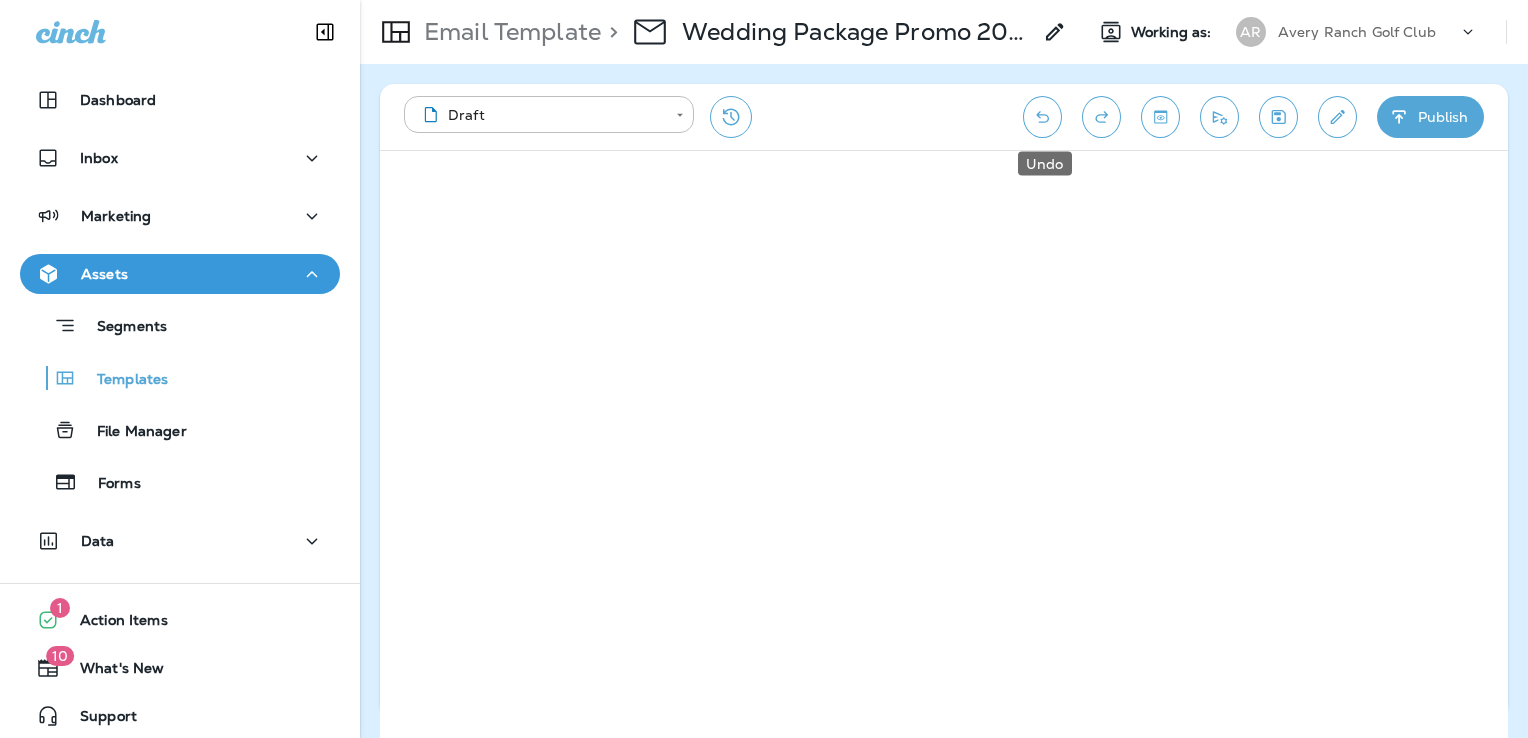 click at bounding box center [1042, 117] 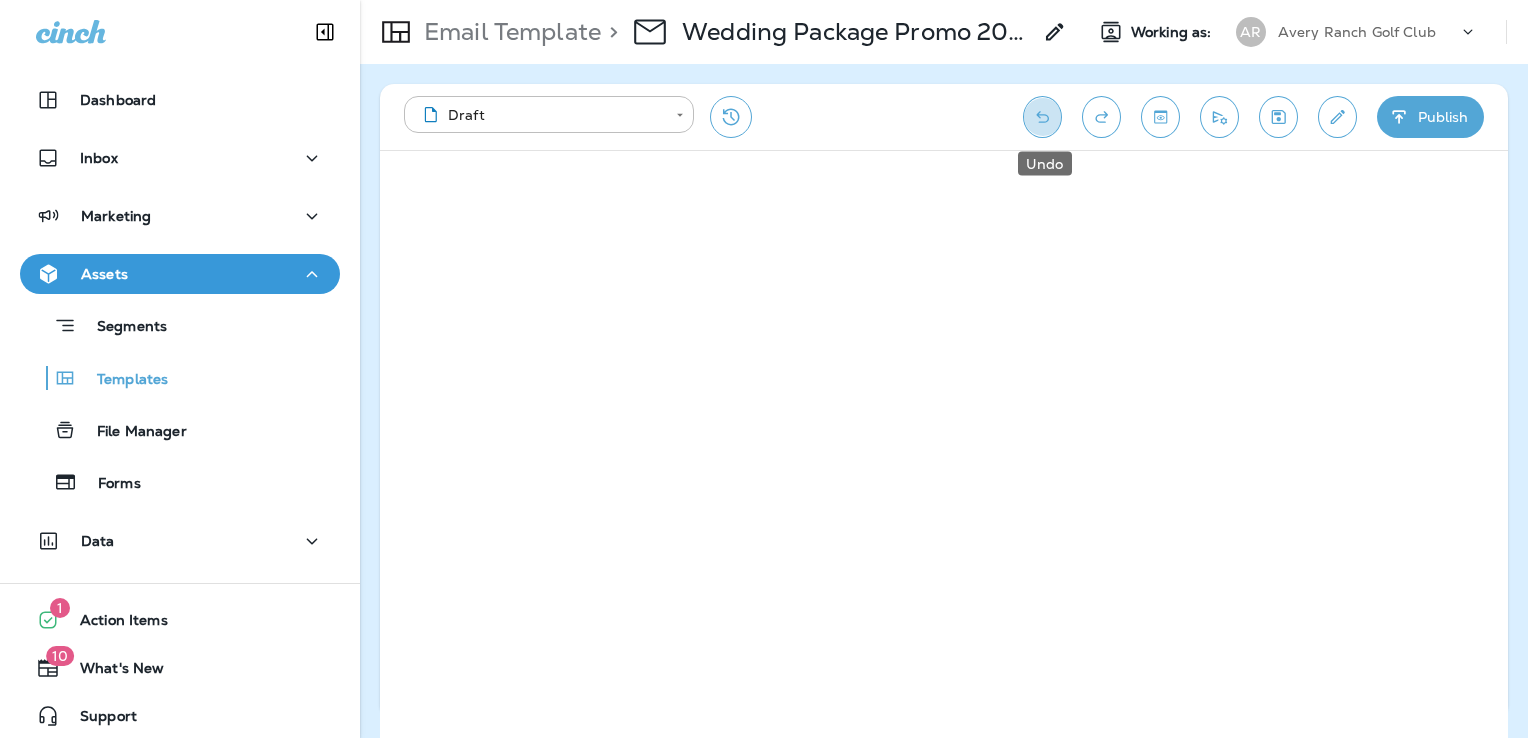 click at bounding box center (1042, 117) 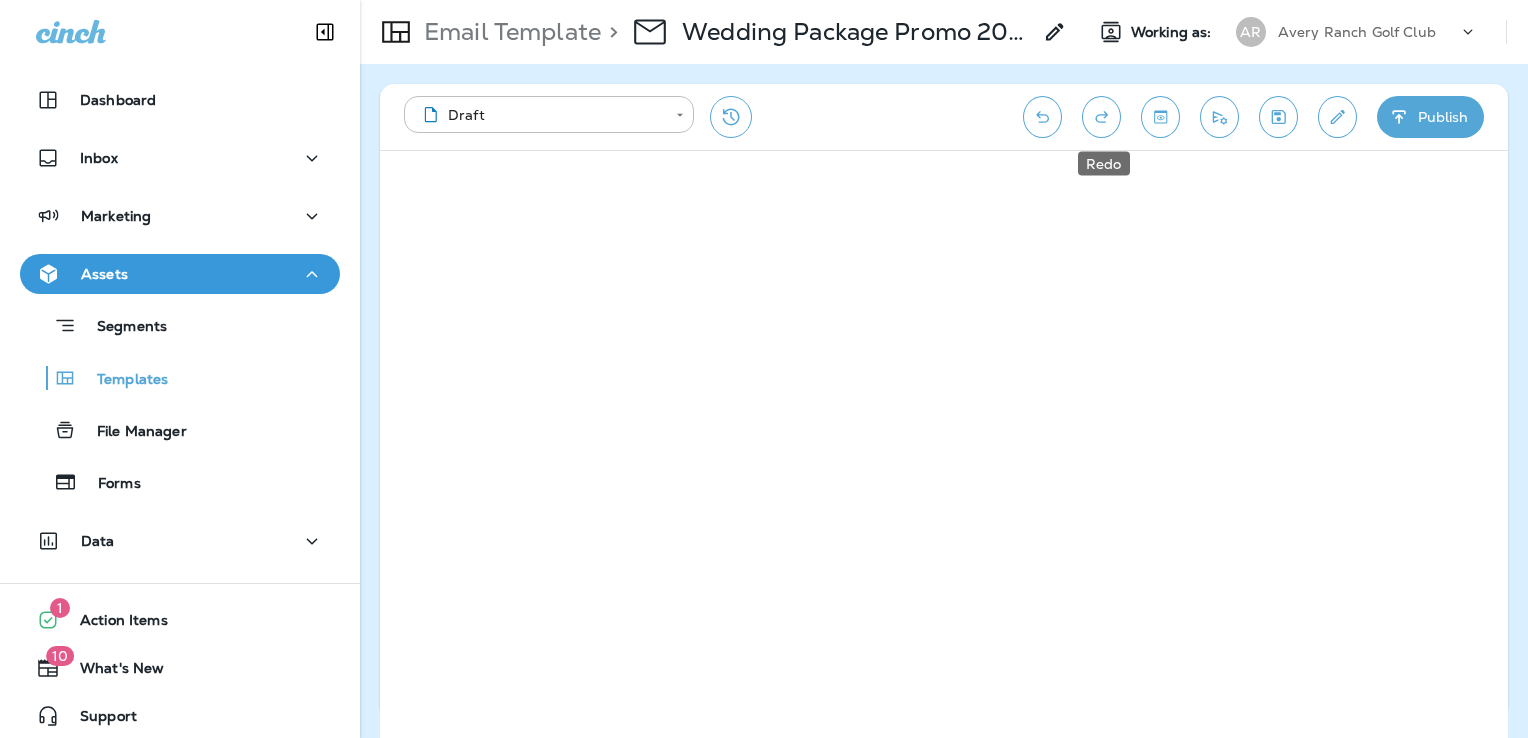 click at bounding box center [1101, 117] 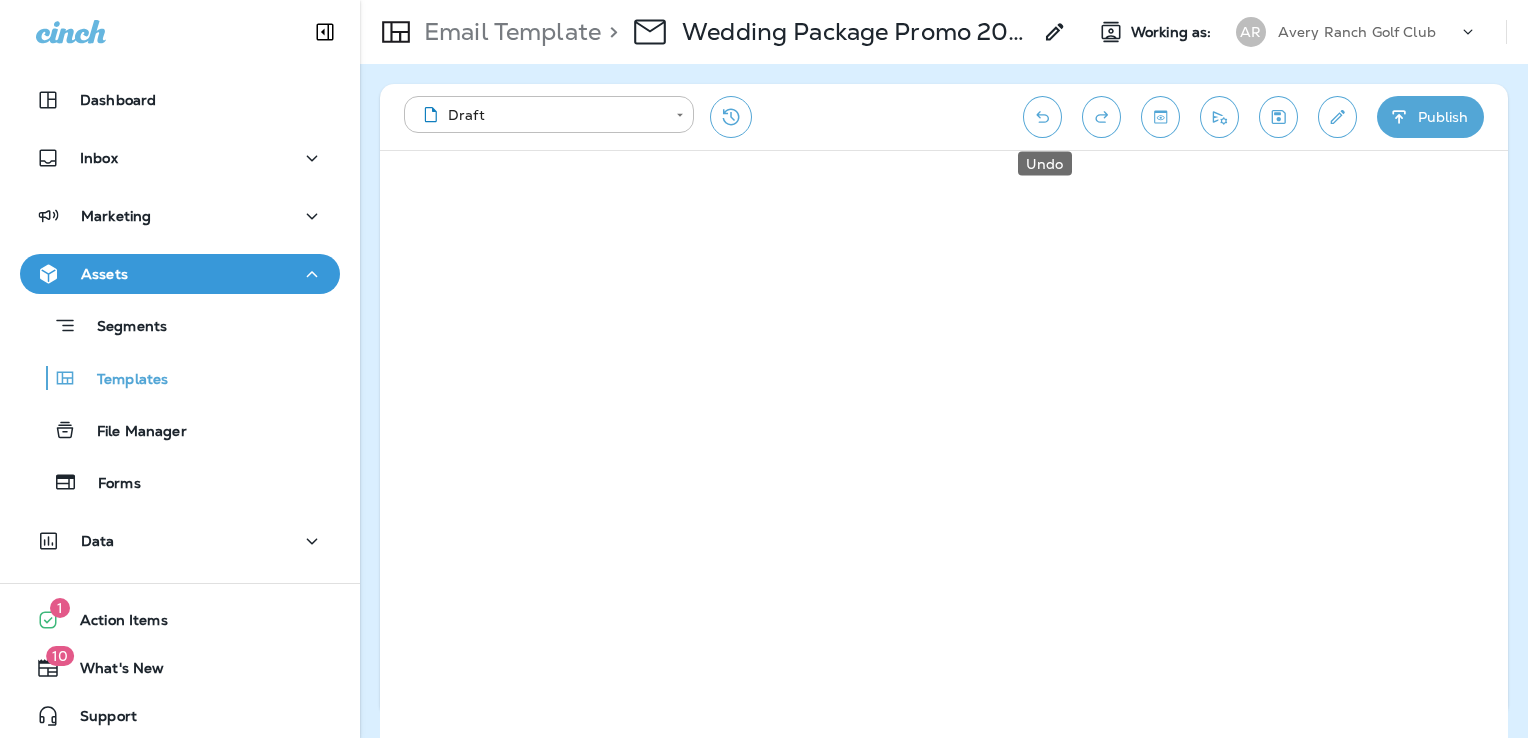 click at bounding box center [1042, 117] 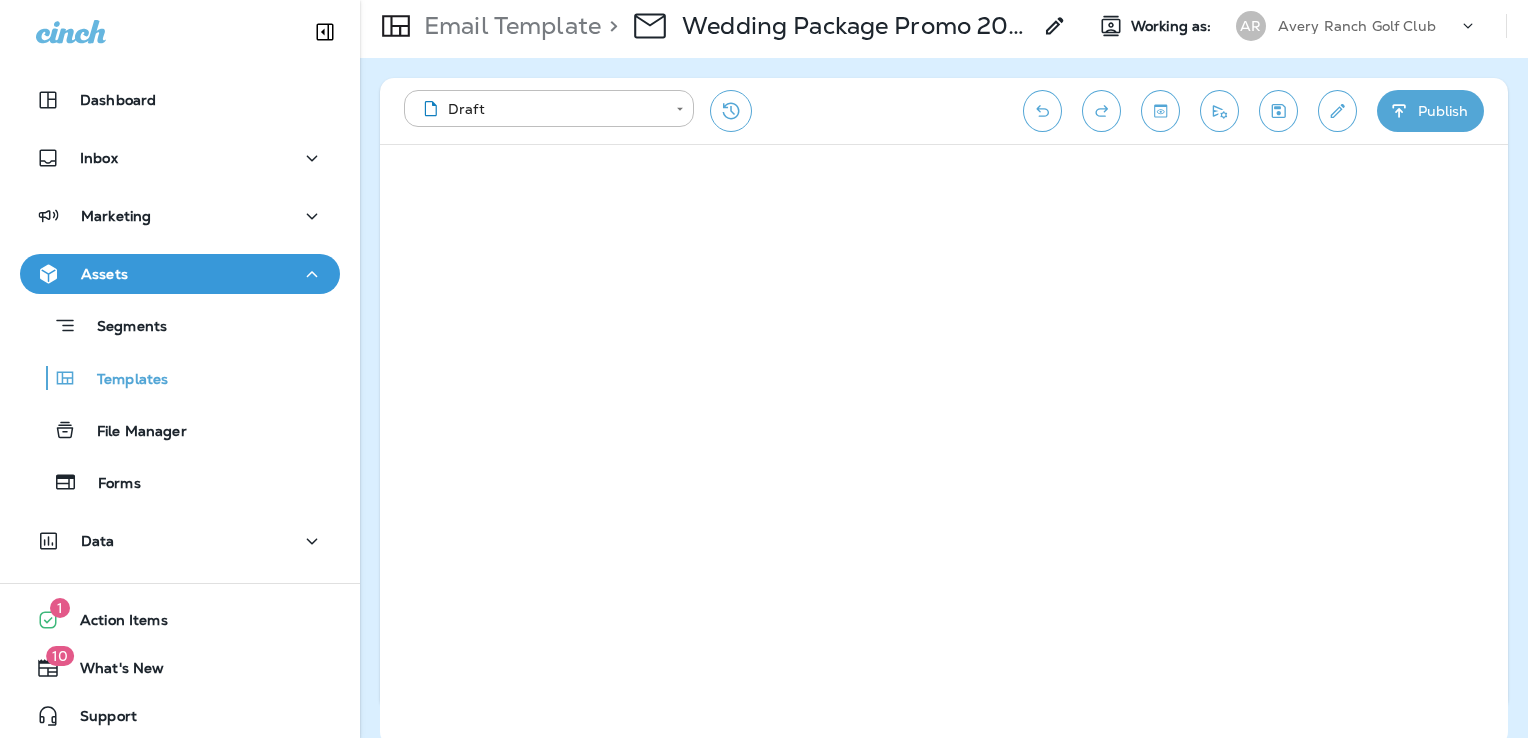 scroll, scrollTop: 11, scrollLeft: 0, axis: vertical 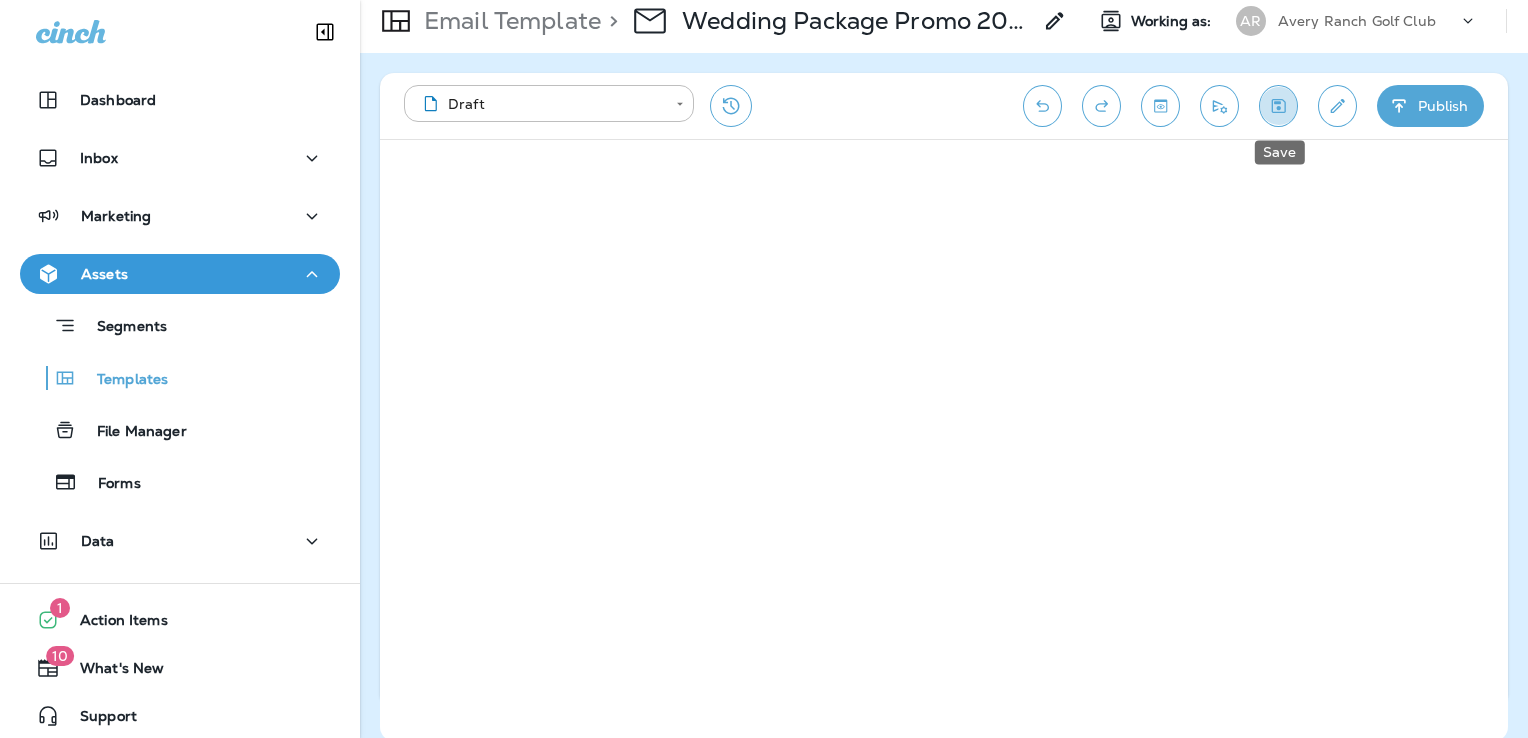 click at bounding box center [1278, 106] 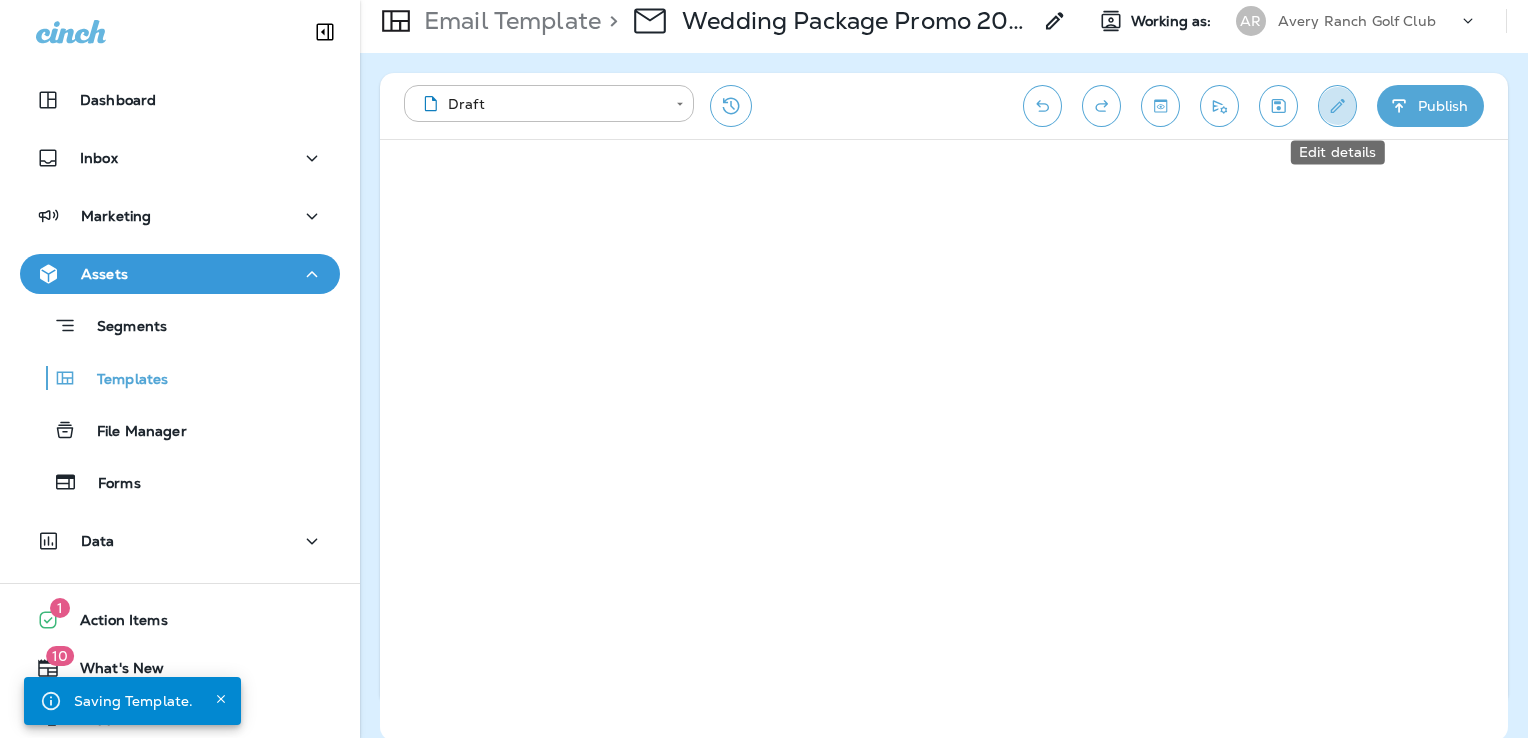 click at bounding box center [1337, 106] 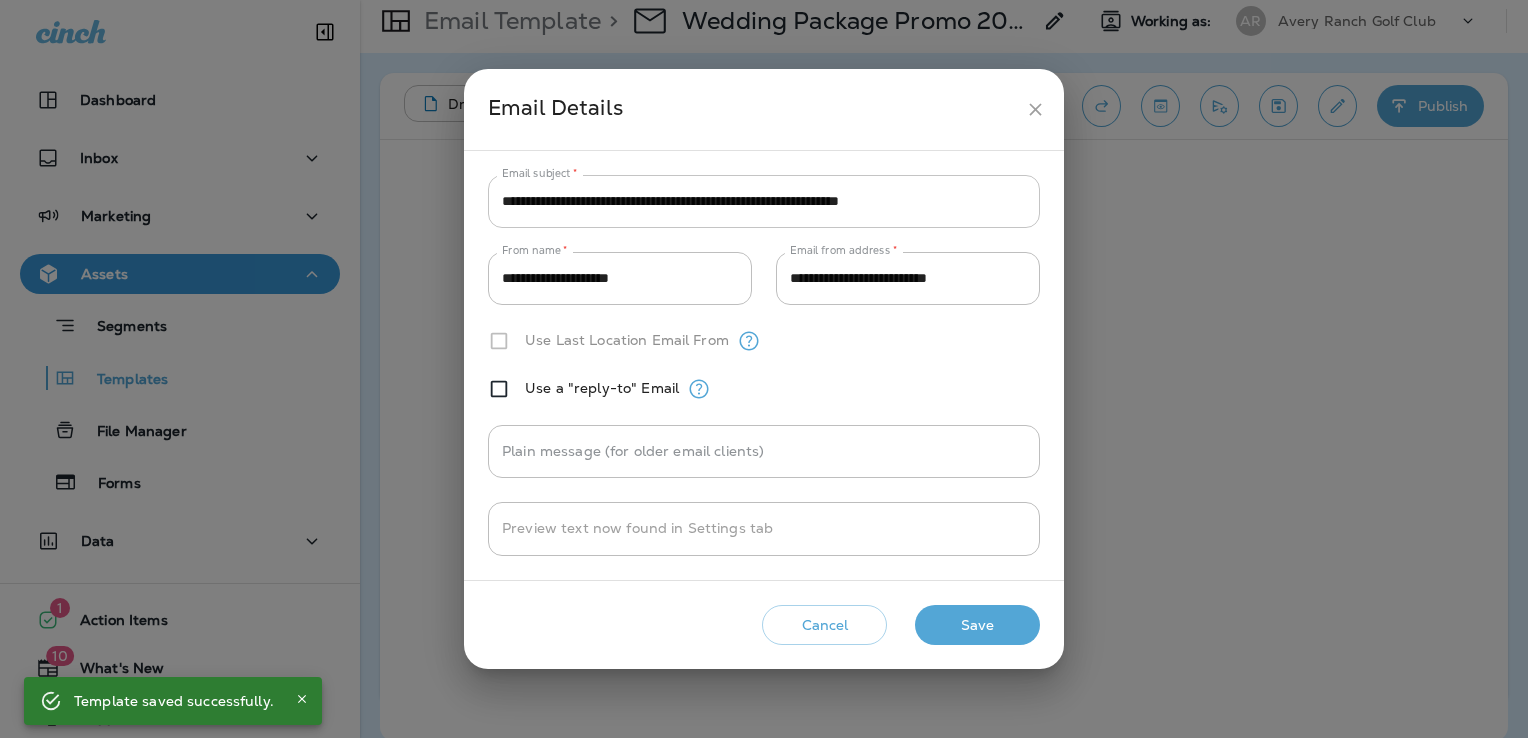 click on "**********" at bounding box center (764, 201) 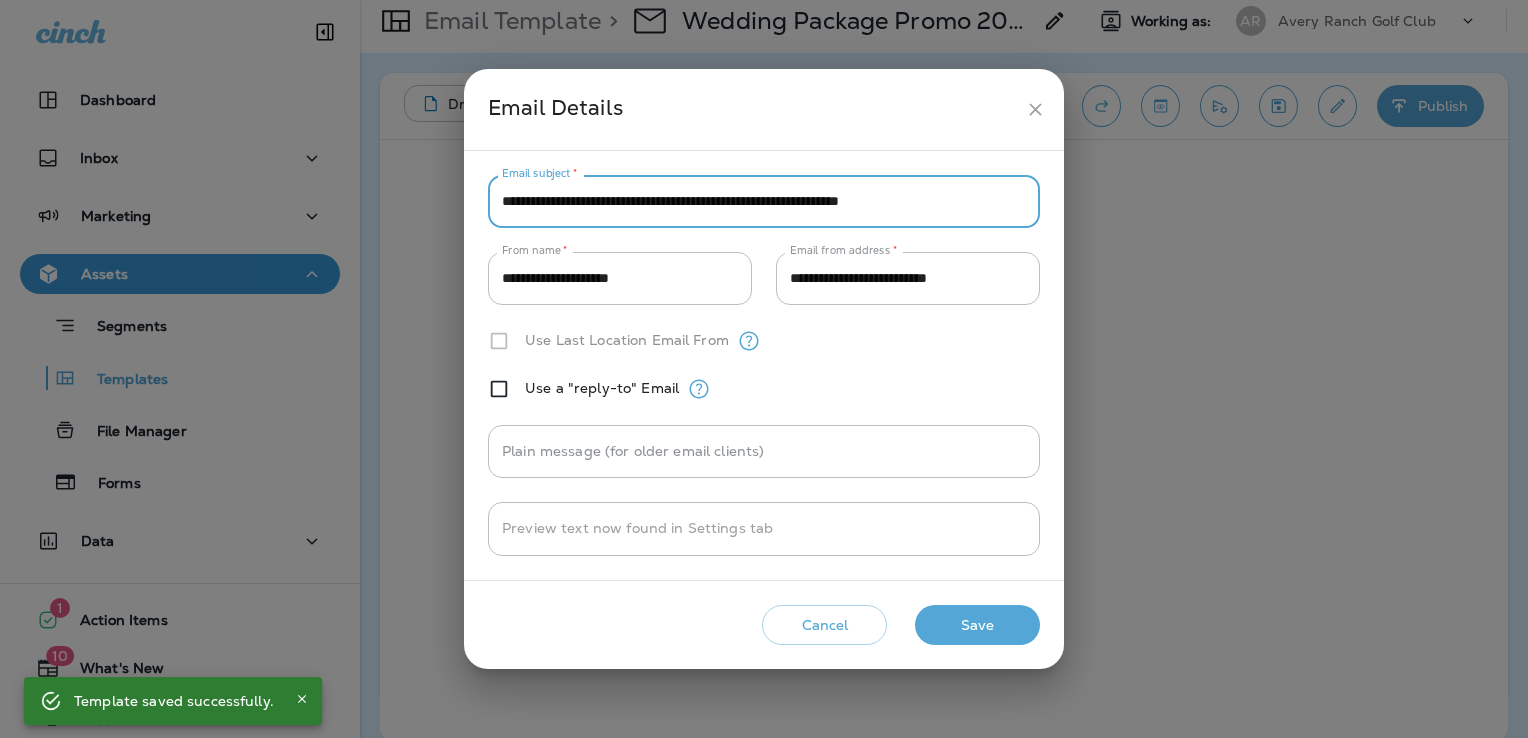 click on "**********" at bounding box center [764, 201] 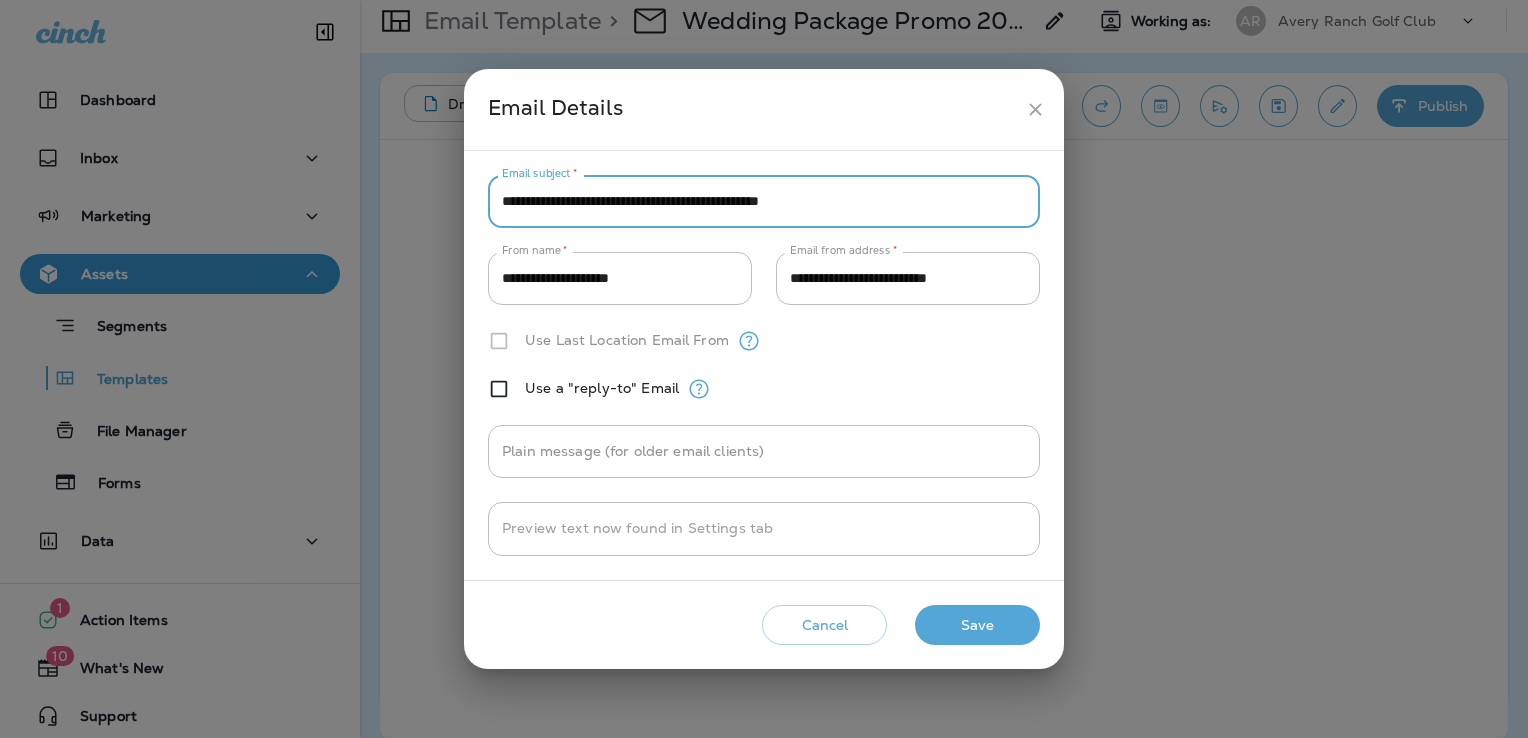 type on "**********" 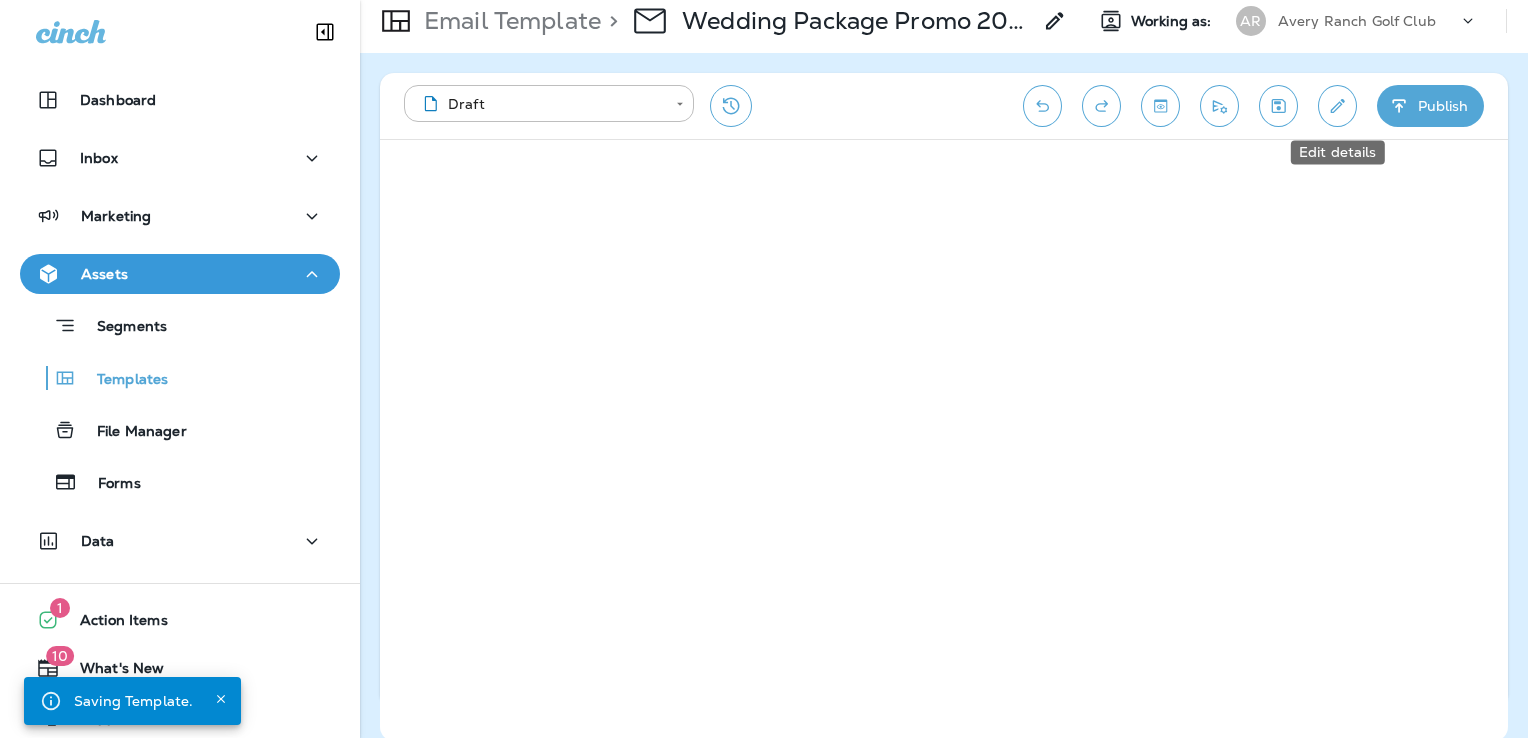 click at bounding box center (1337, 106) 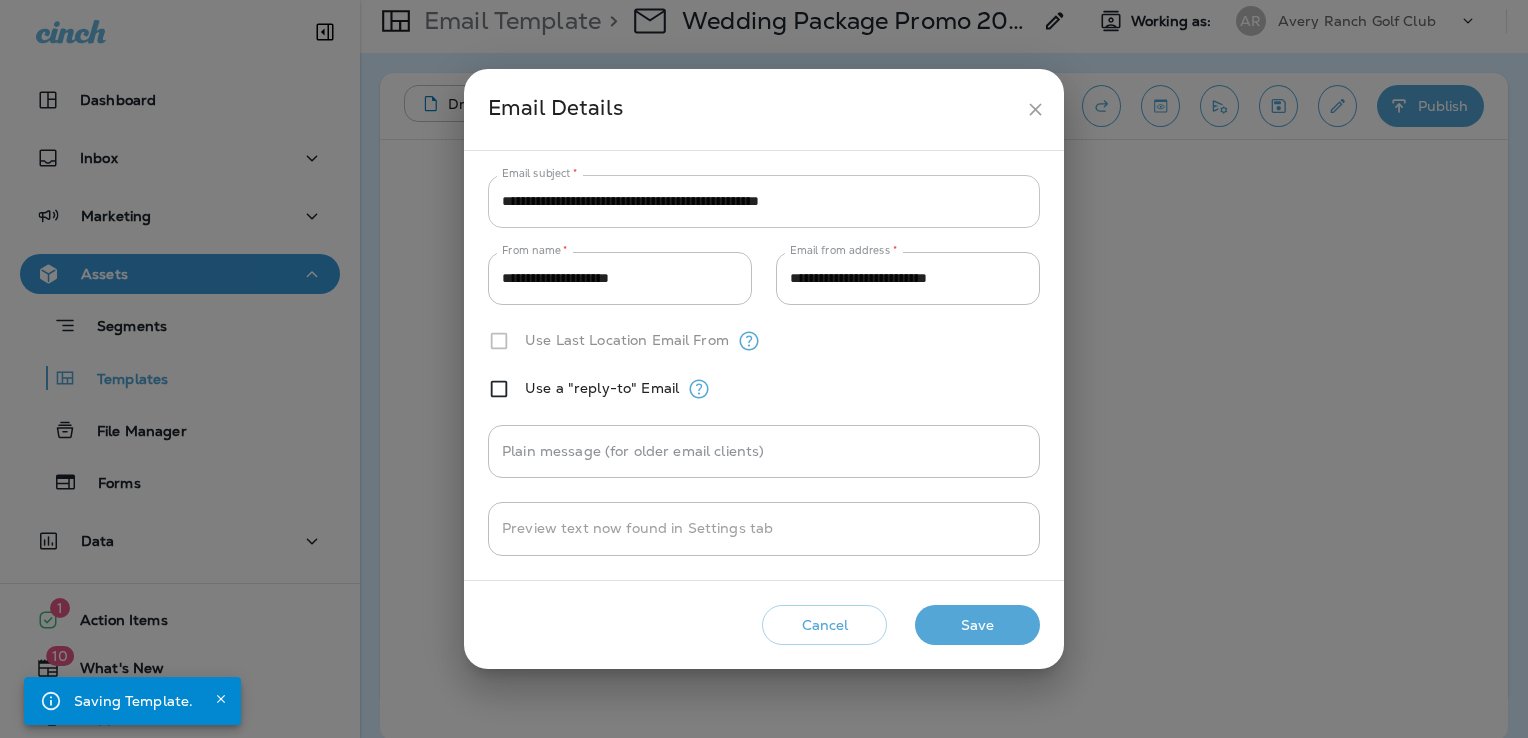 click on "**********" at bounding box center [764, 201] 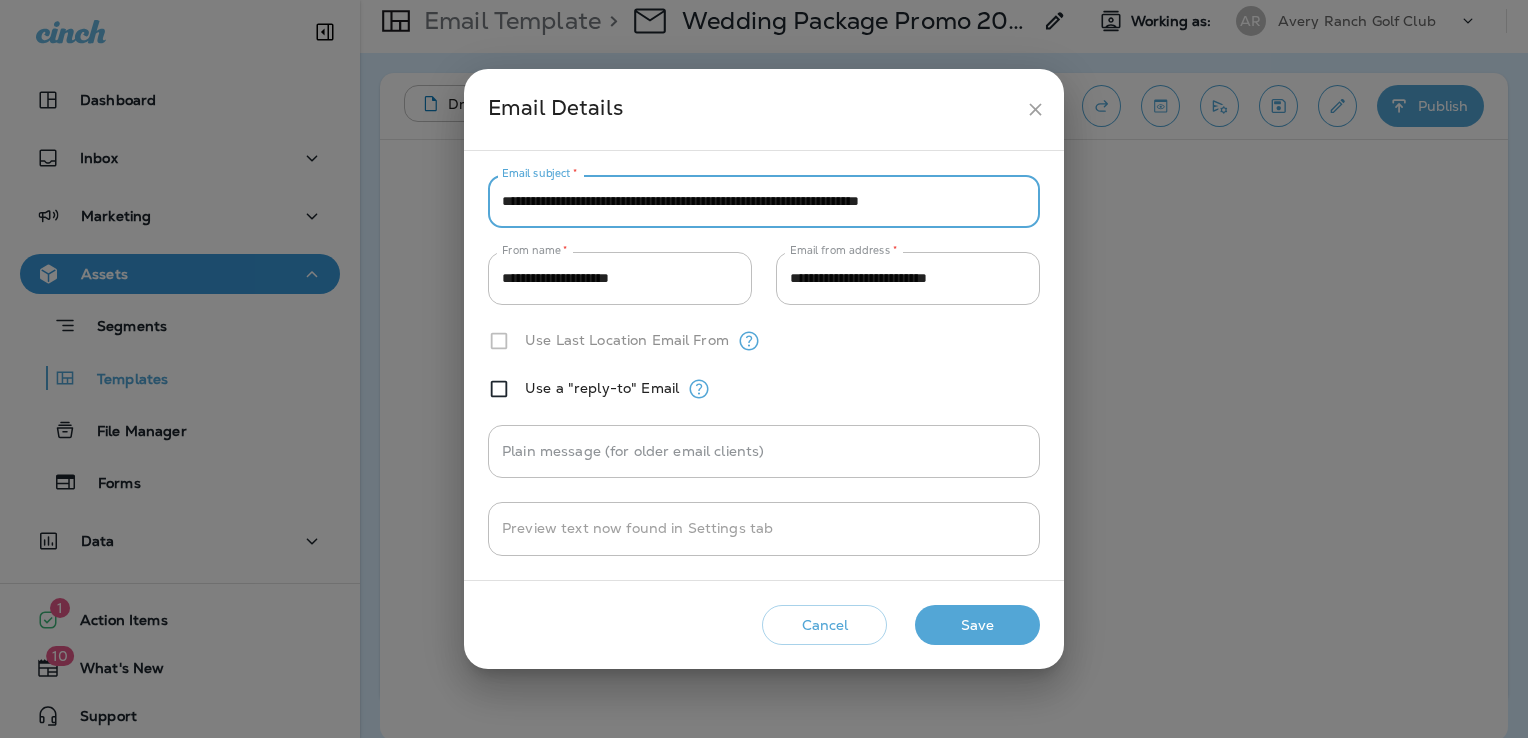 type on "**********" 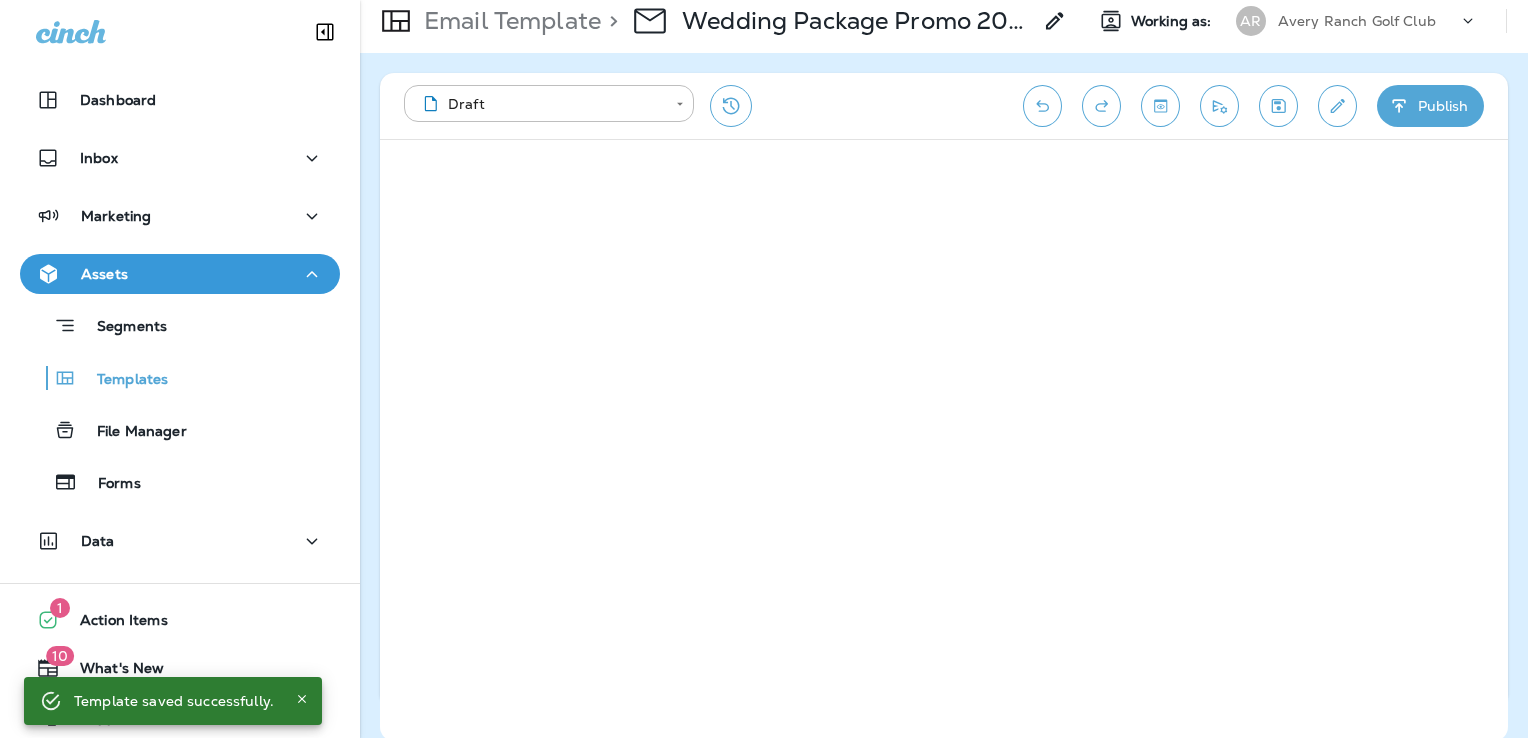 click at bounding box center [1337, 106] 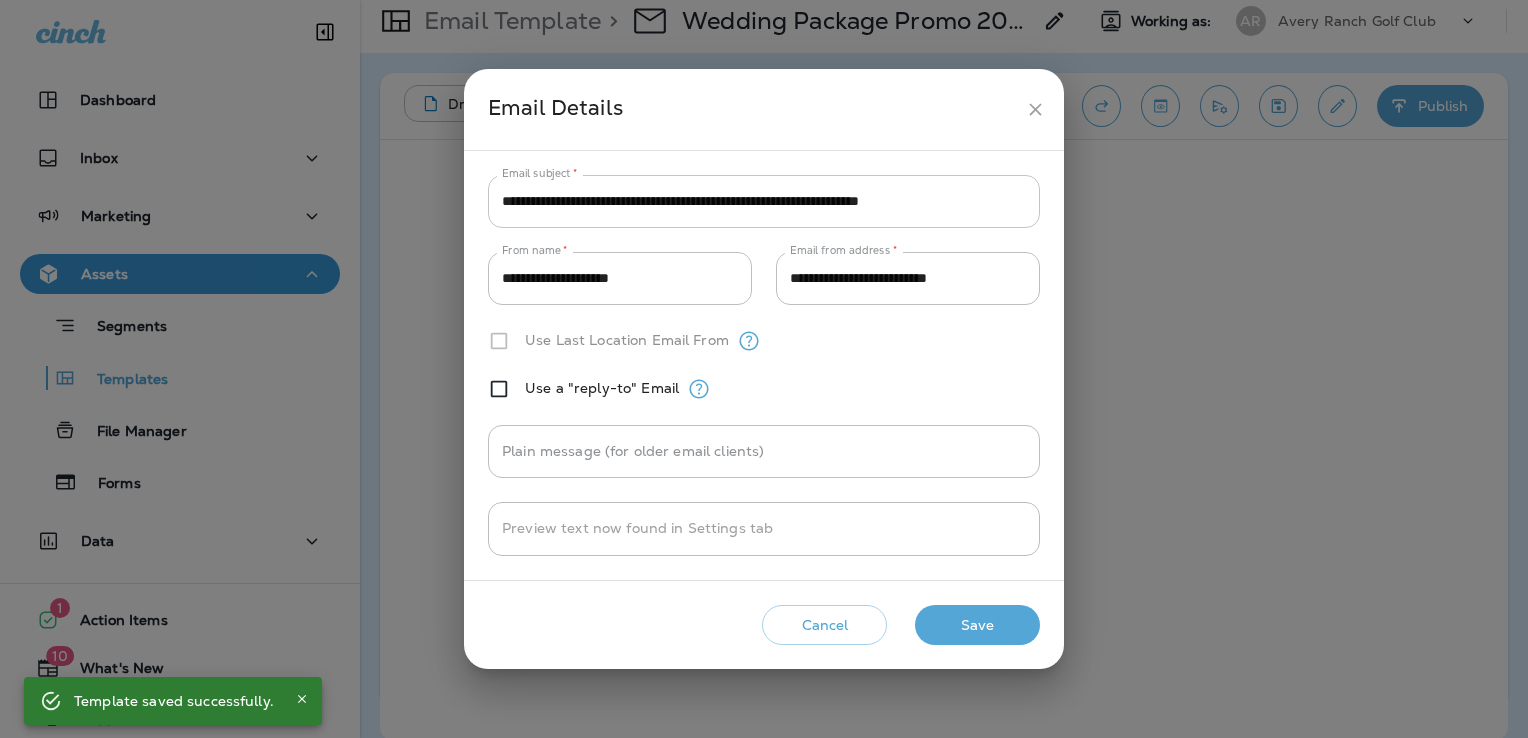 click on "**********" at bounding box center [764, 201] 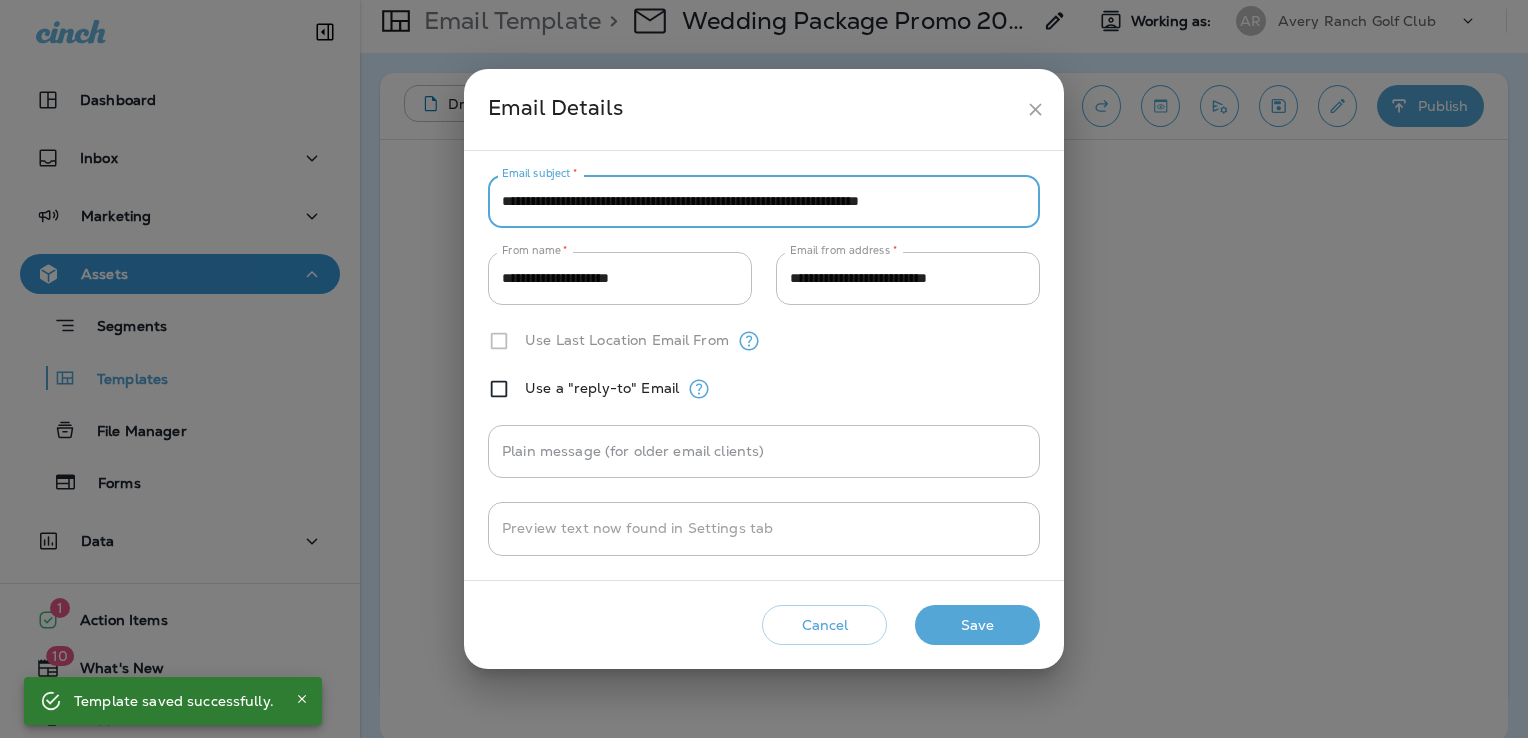 paste on "**" 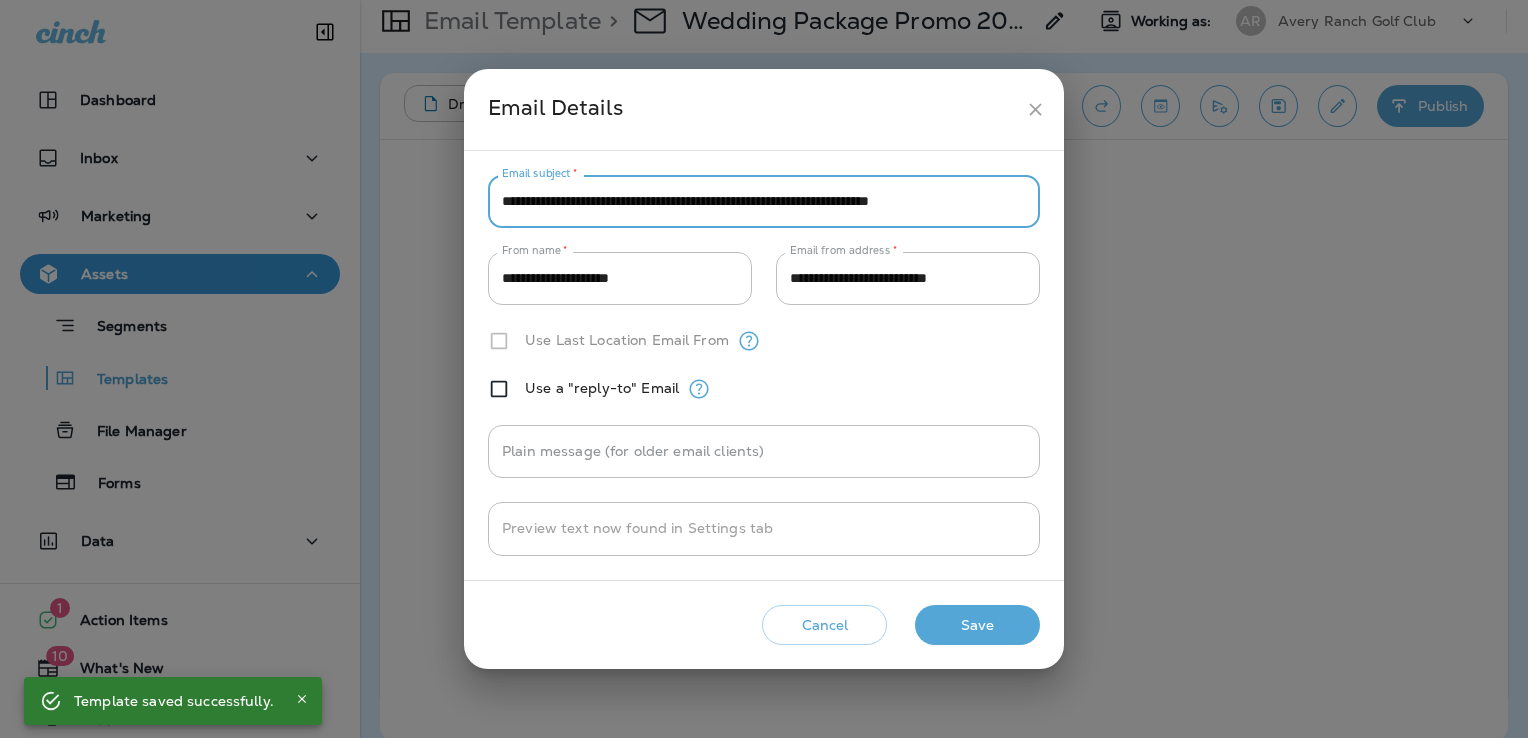 scroll, scrollTop: 0, scrollLeft: 7, axis: horizontal 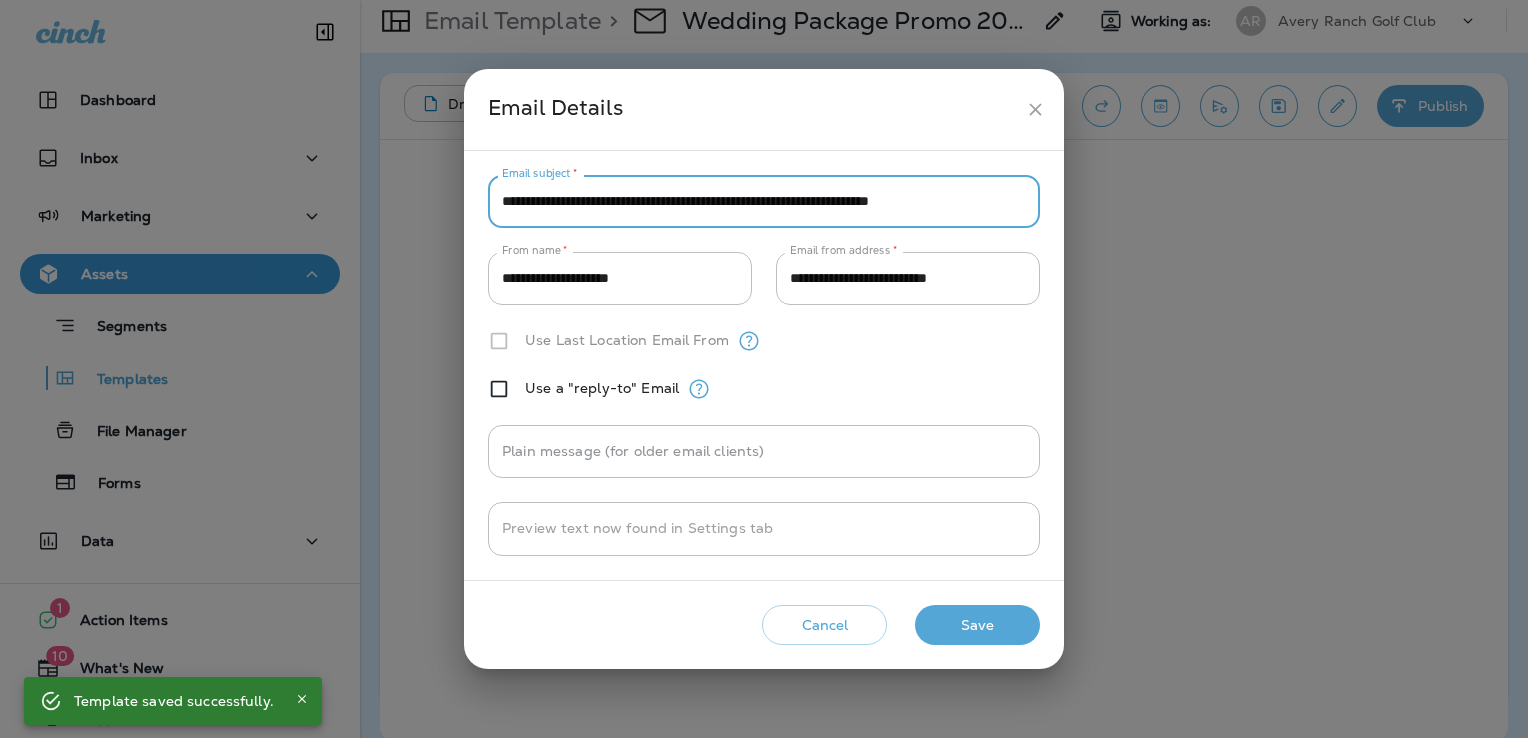 type on "**********" 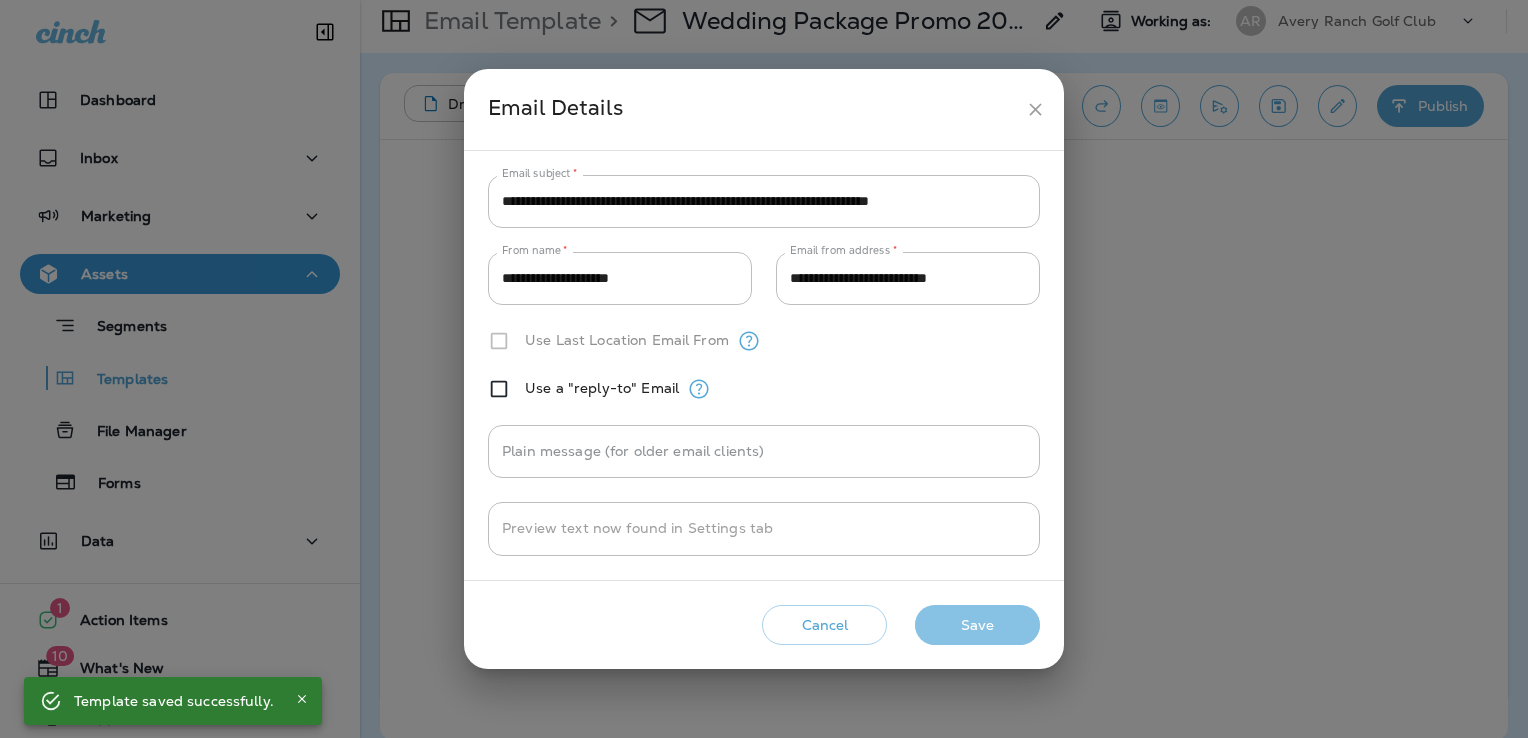 click on "Save" at bounding box center (977, 625) 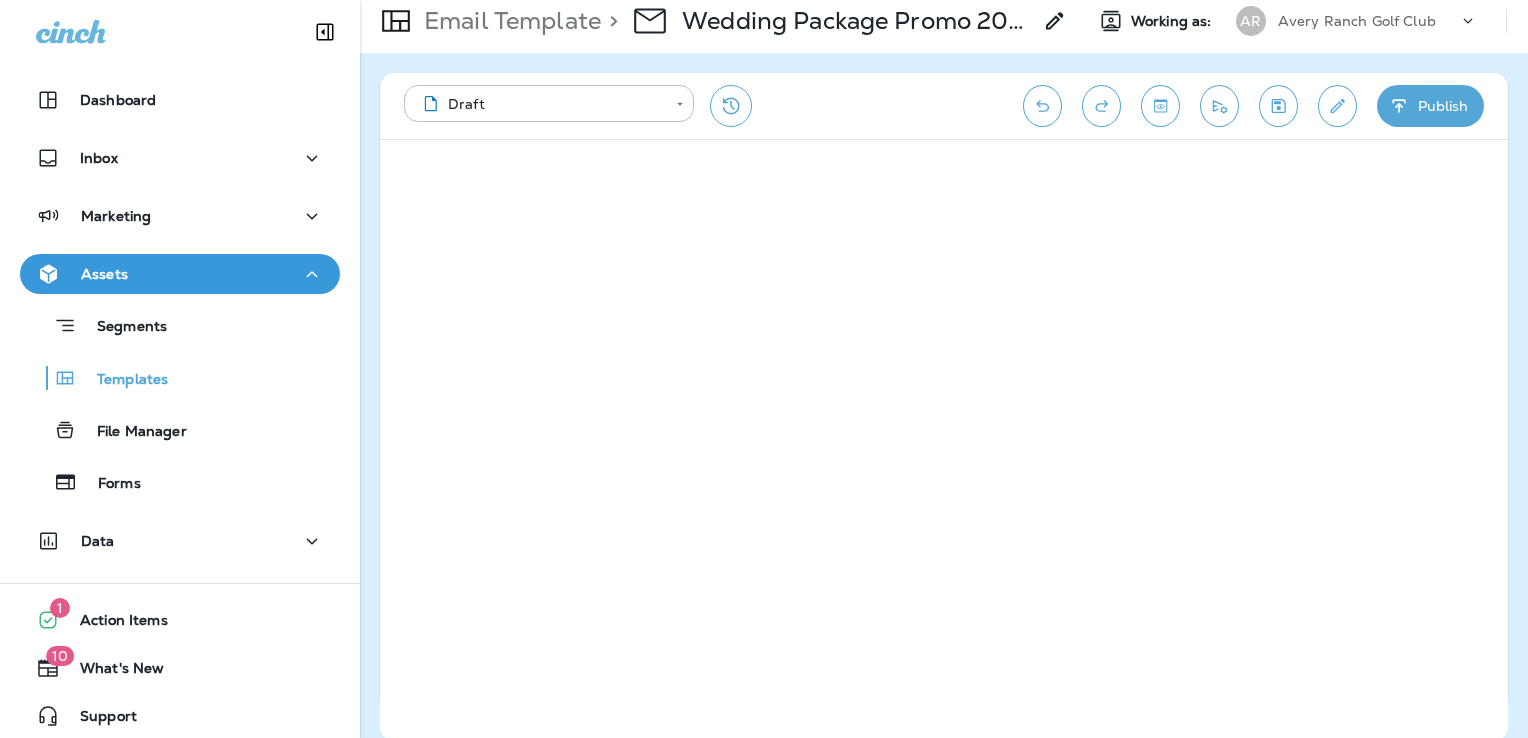 click at bounding box center (1278, 106) 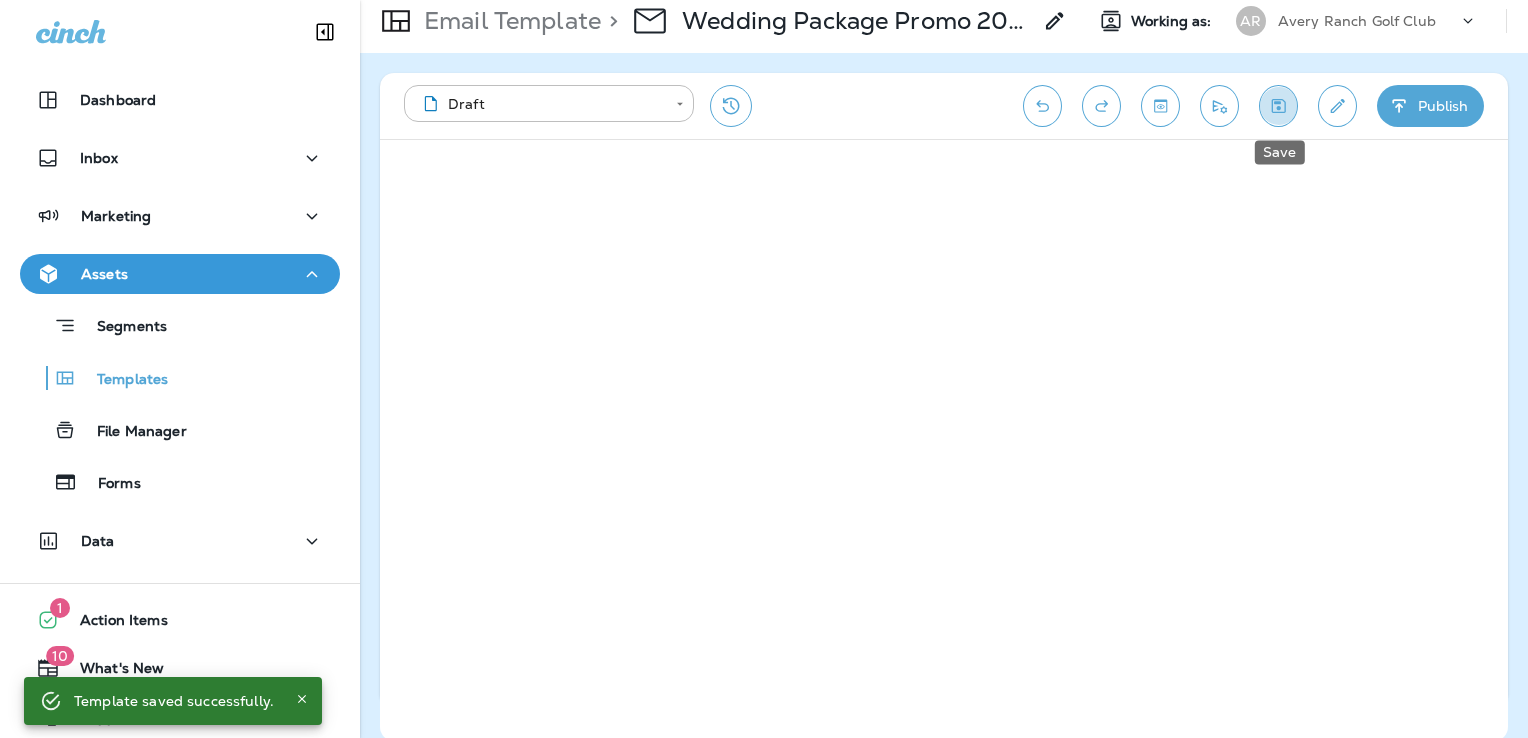 click at bounding box center [1278, 106] 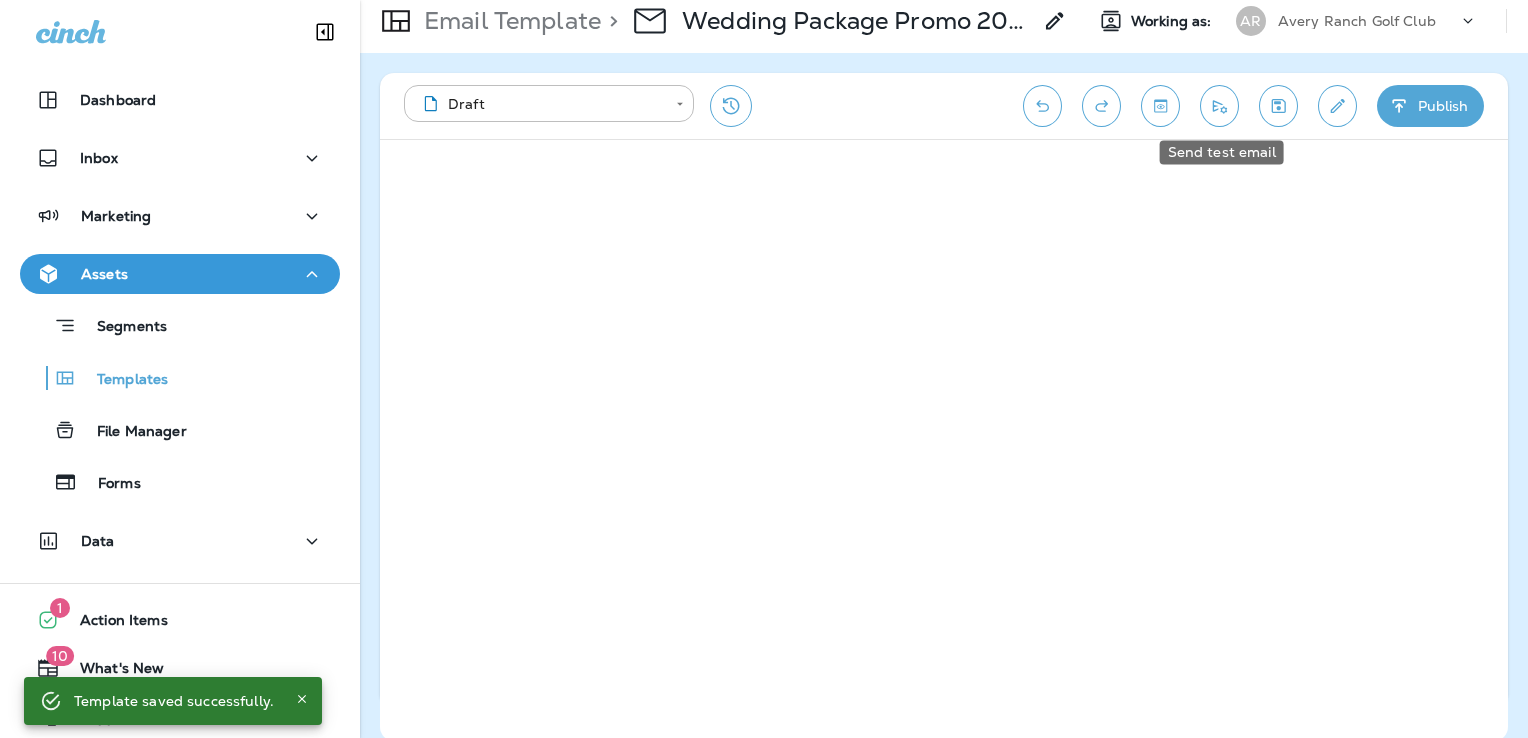 click at bounding box center [1220, 106] 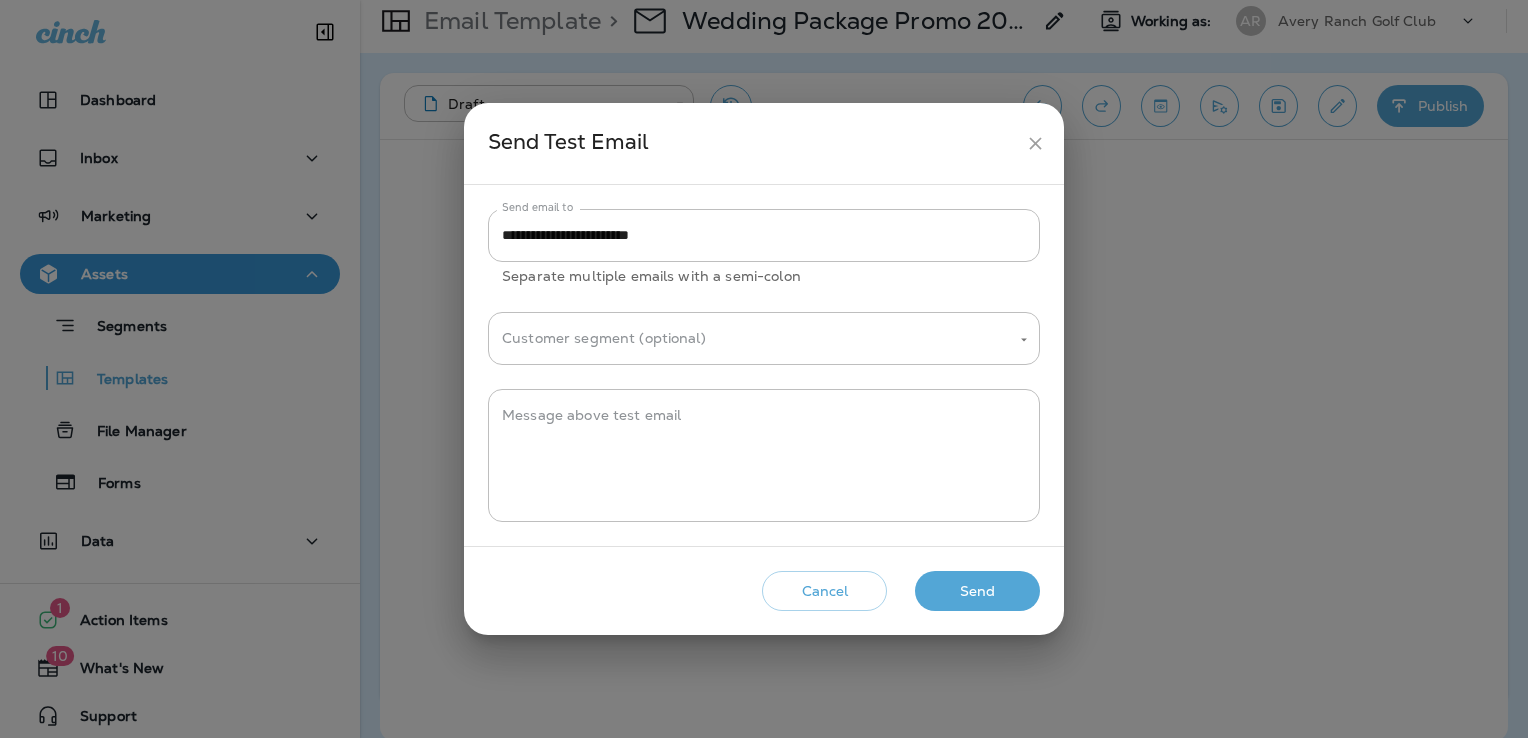 click on "Send" at bounding box center (977, 591) 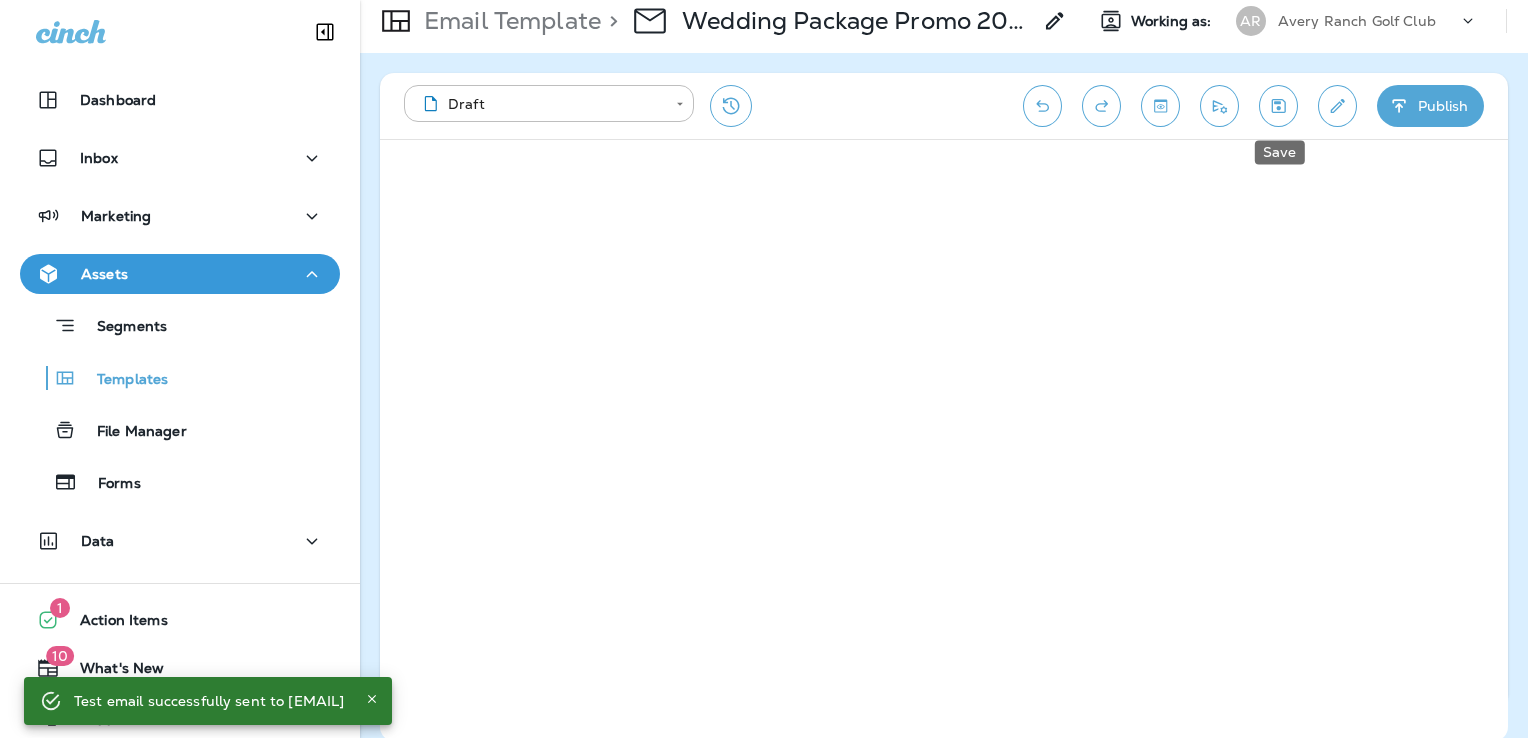 drag, startPoint x: 1291, startPoint y: 108, endPoint x: 1220, endPoint y: 98, distance: 71.70077 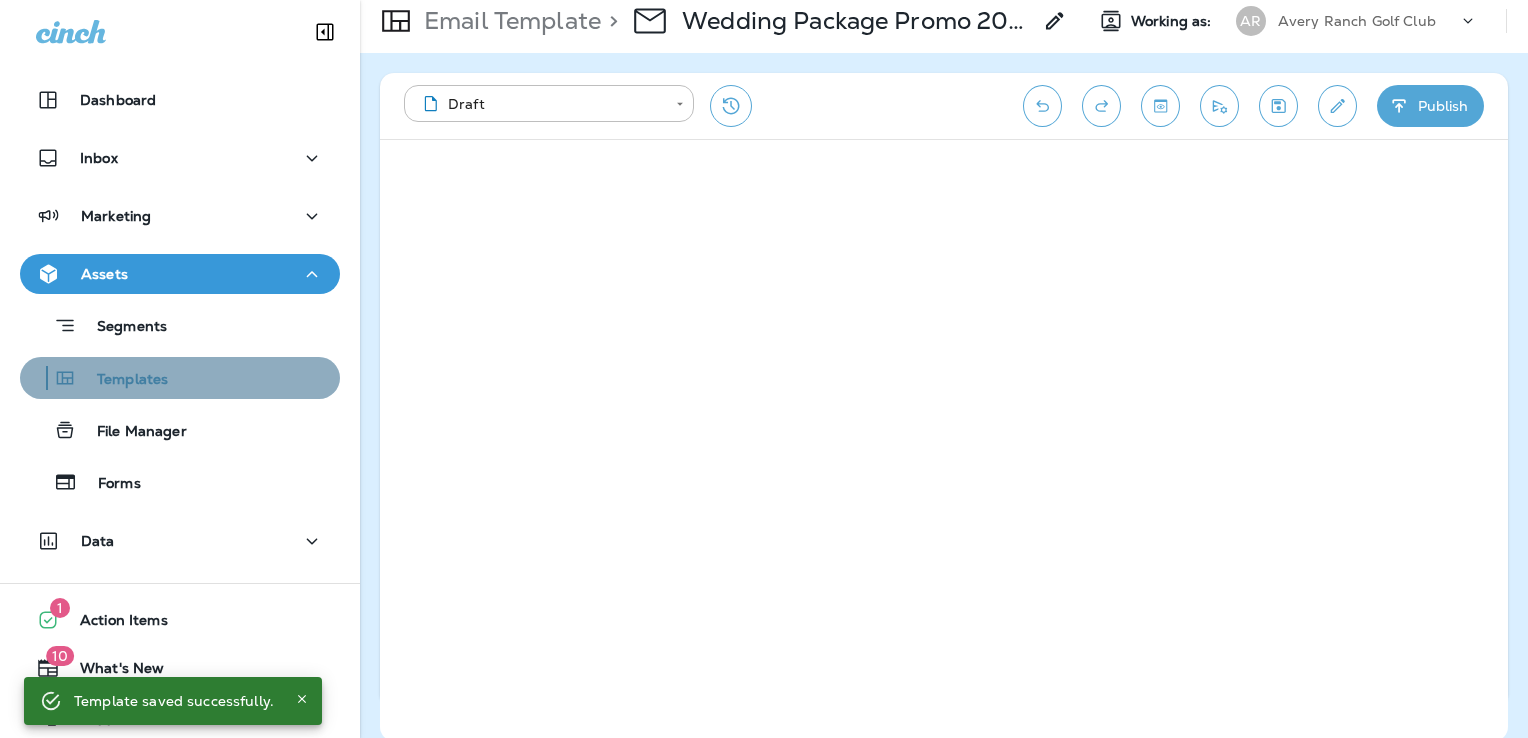 click on "Templates" at bounding box center [180, 325] 